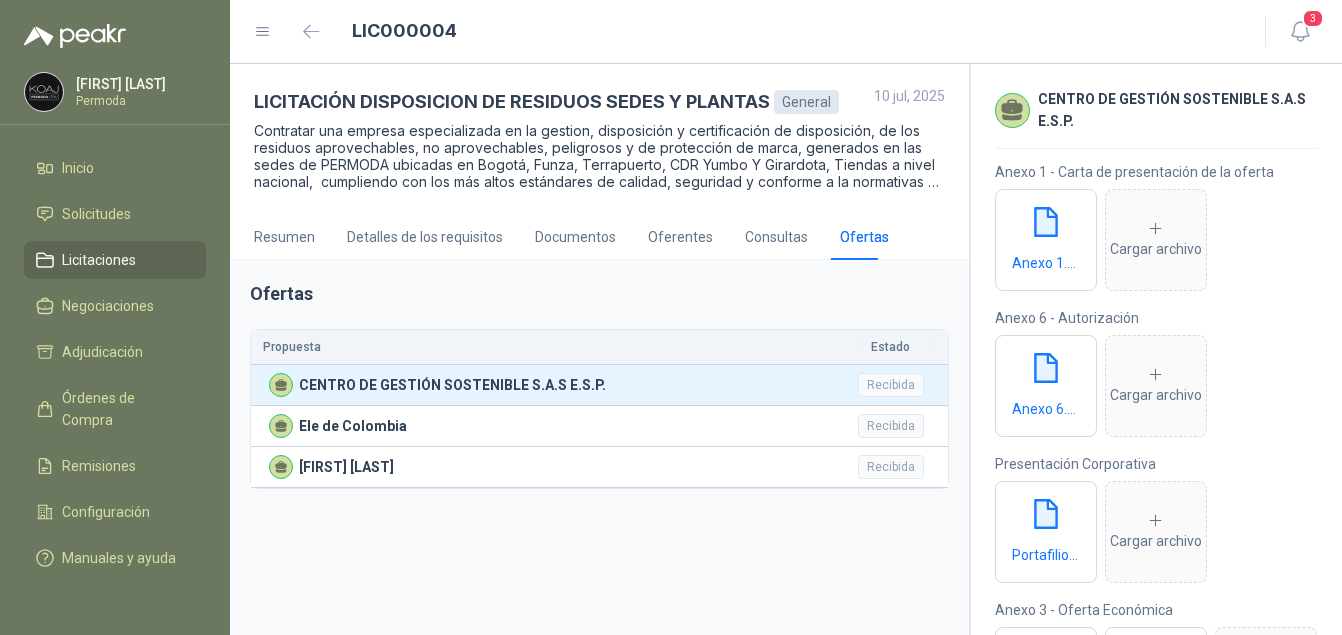 scroll, scrollTop: 0, scrollLeft: 0, axis: both 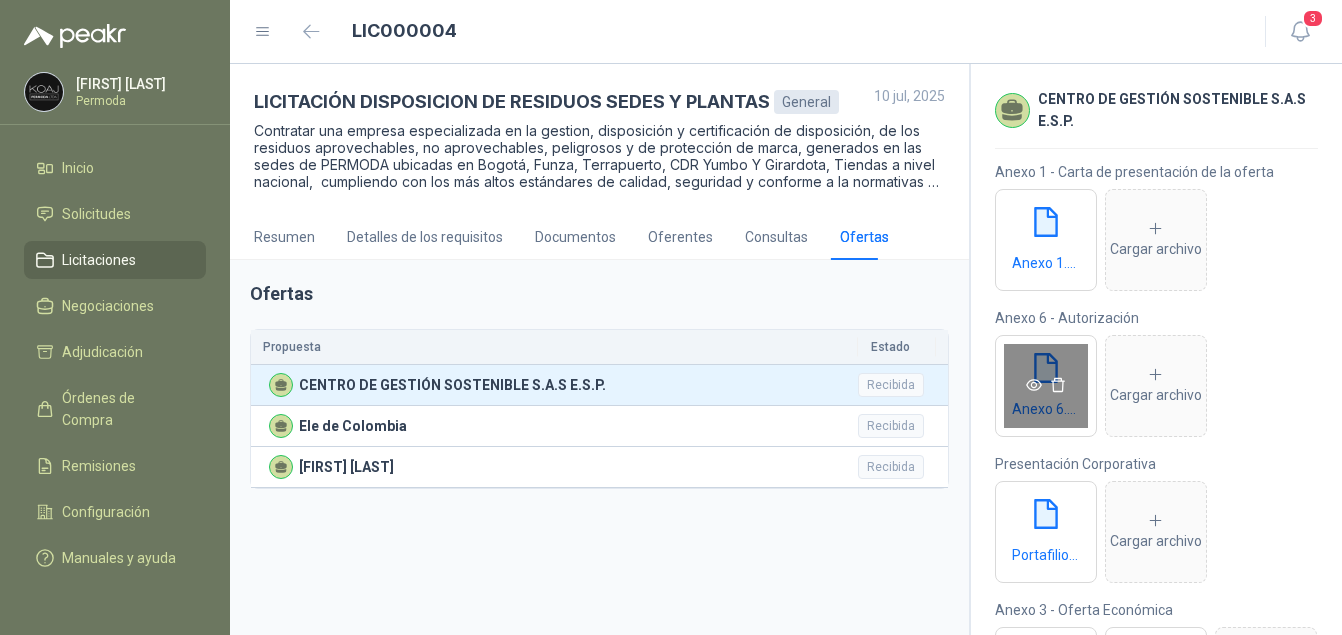 click 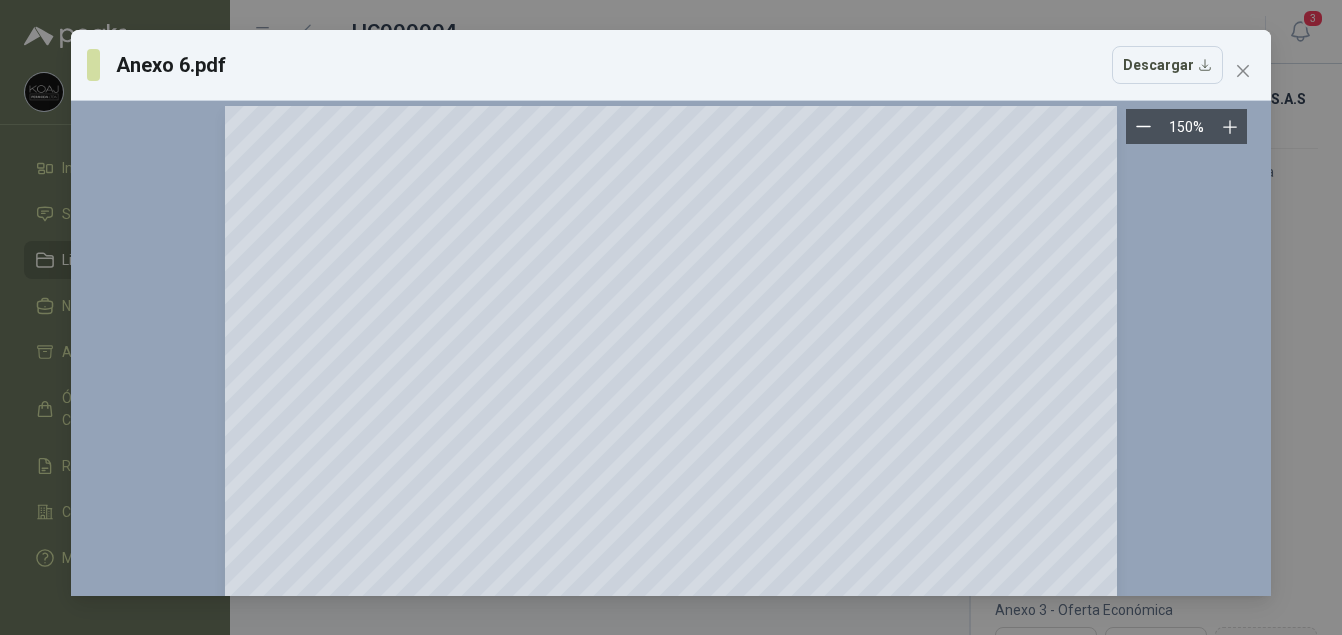 scroll, scrollTop: 0, scrollLeft: 0, axis: both 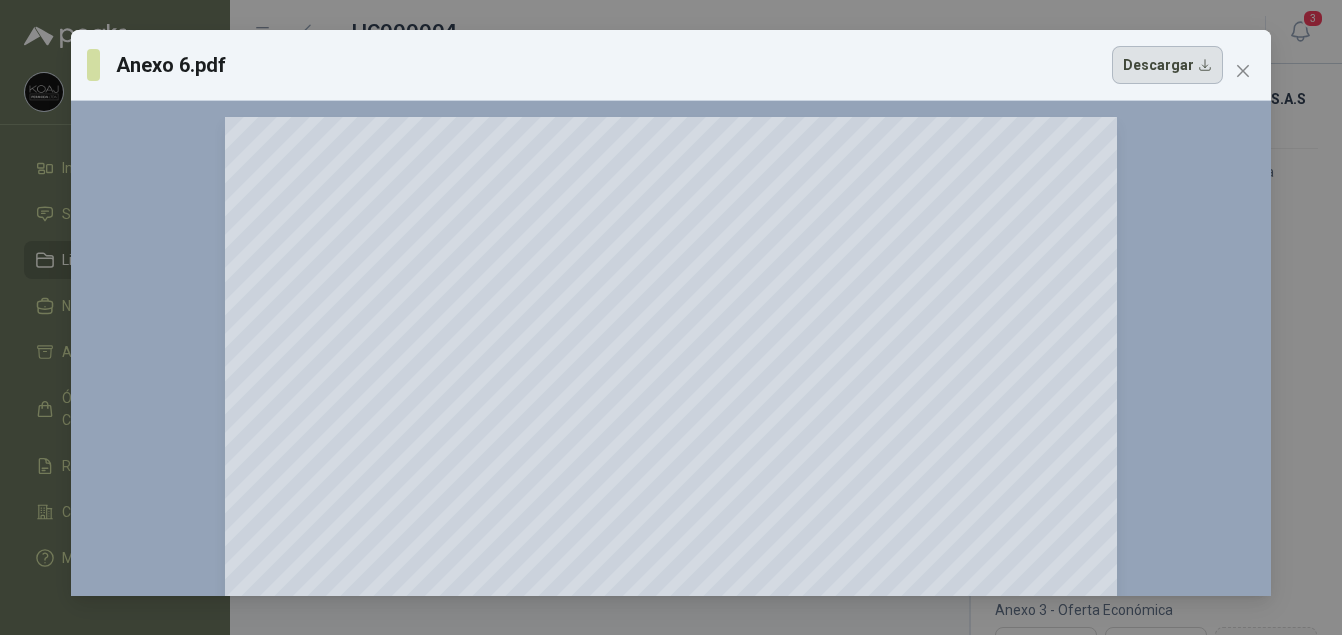 click on "Descargar" at bounding box center (1167, 65) 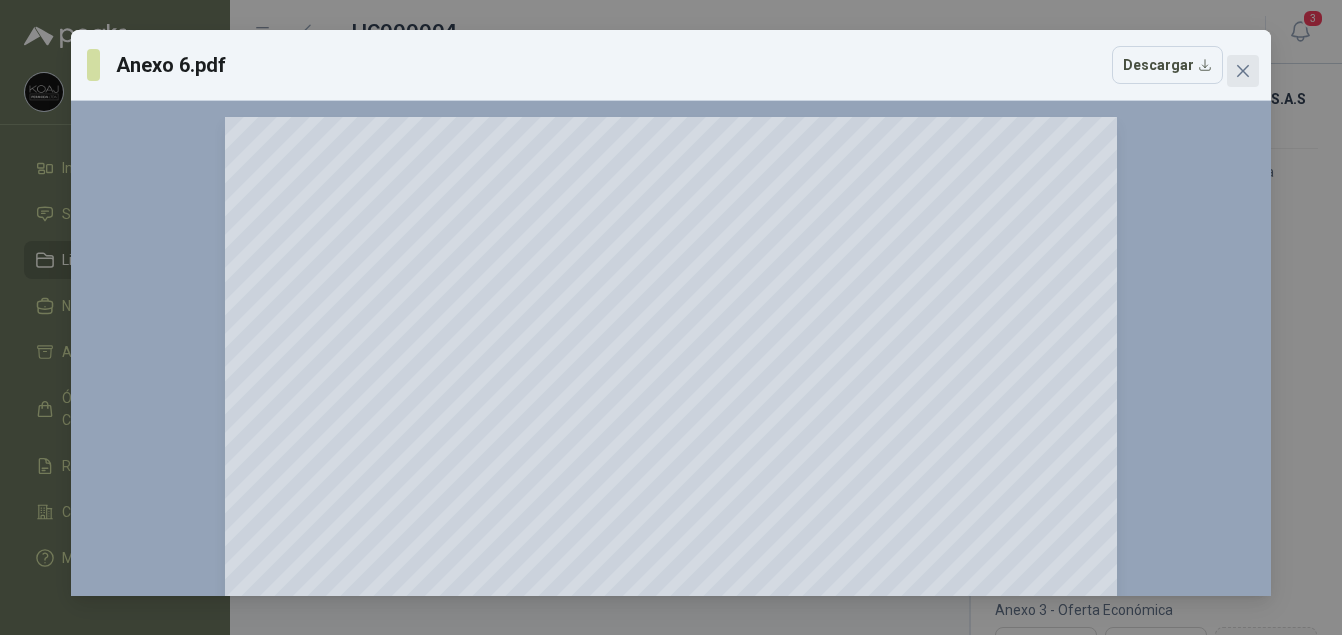 click 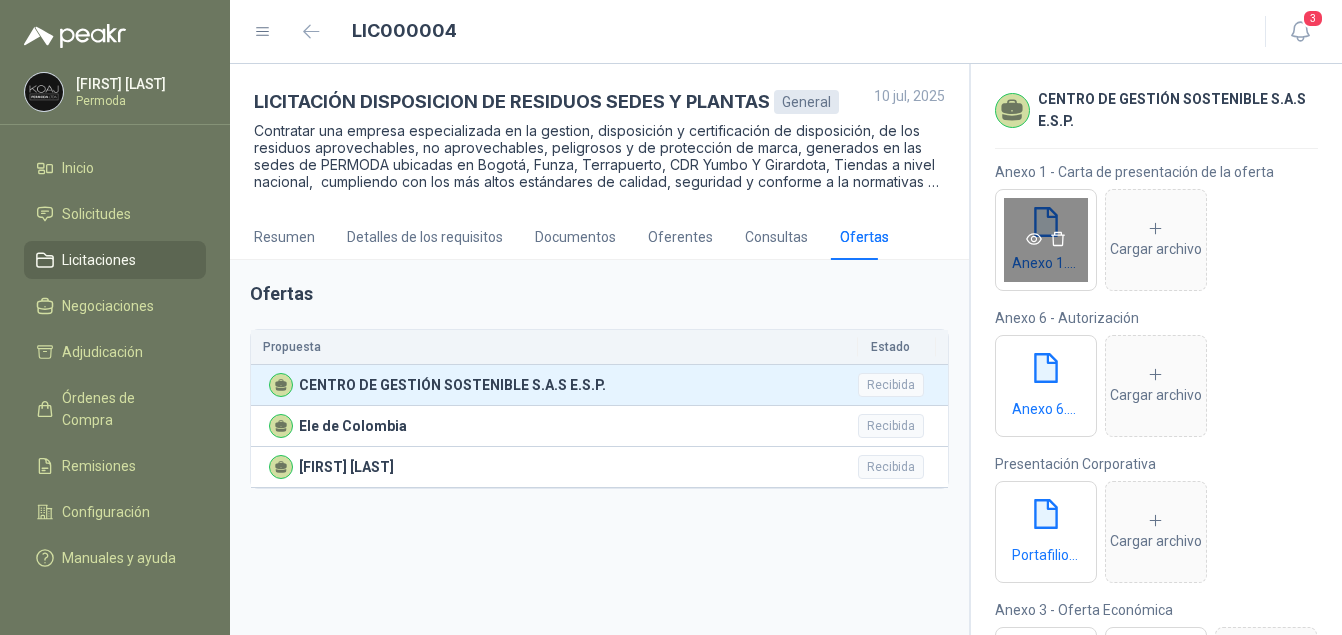 click 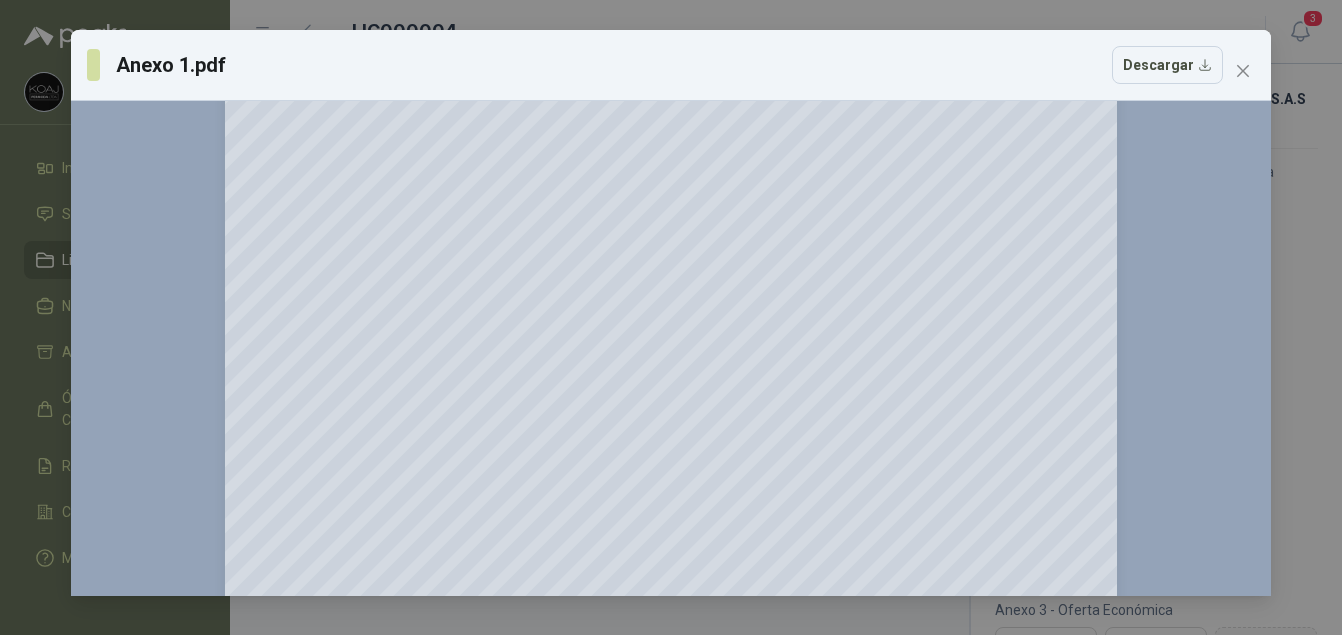 scroll, scrollTop: 3358, scrollLeft: 0, axis: vertical 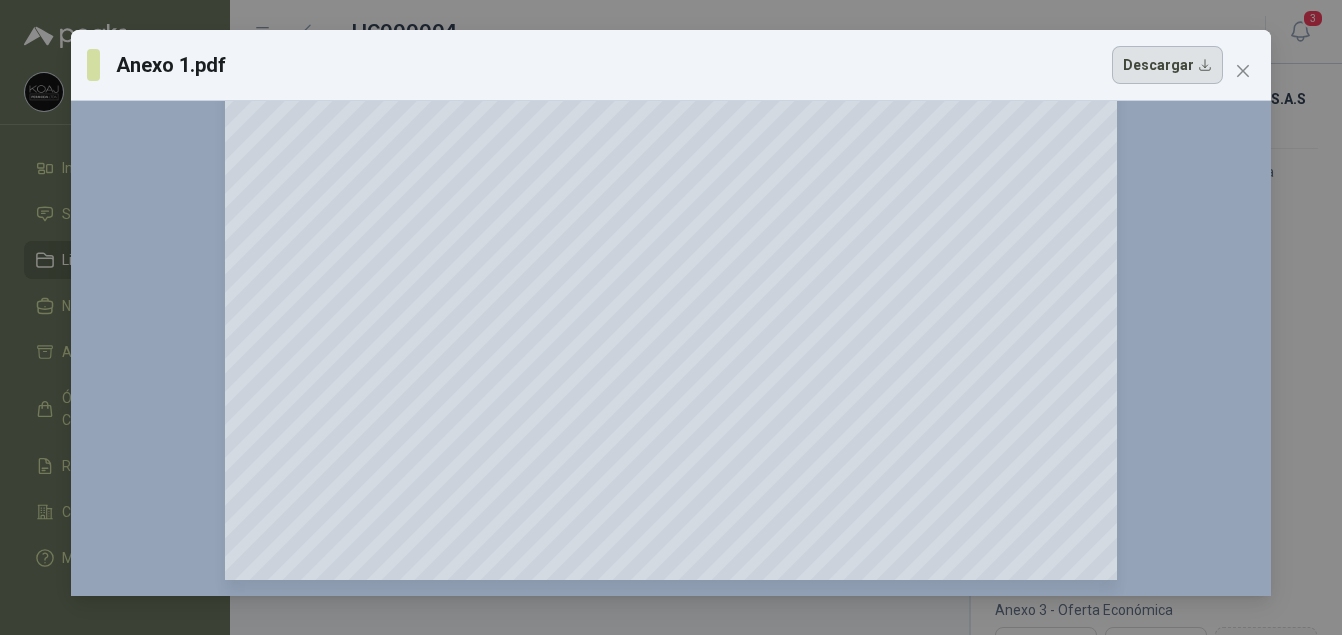 click on "Descargar" at bounding box center [1167, 65] 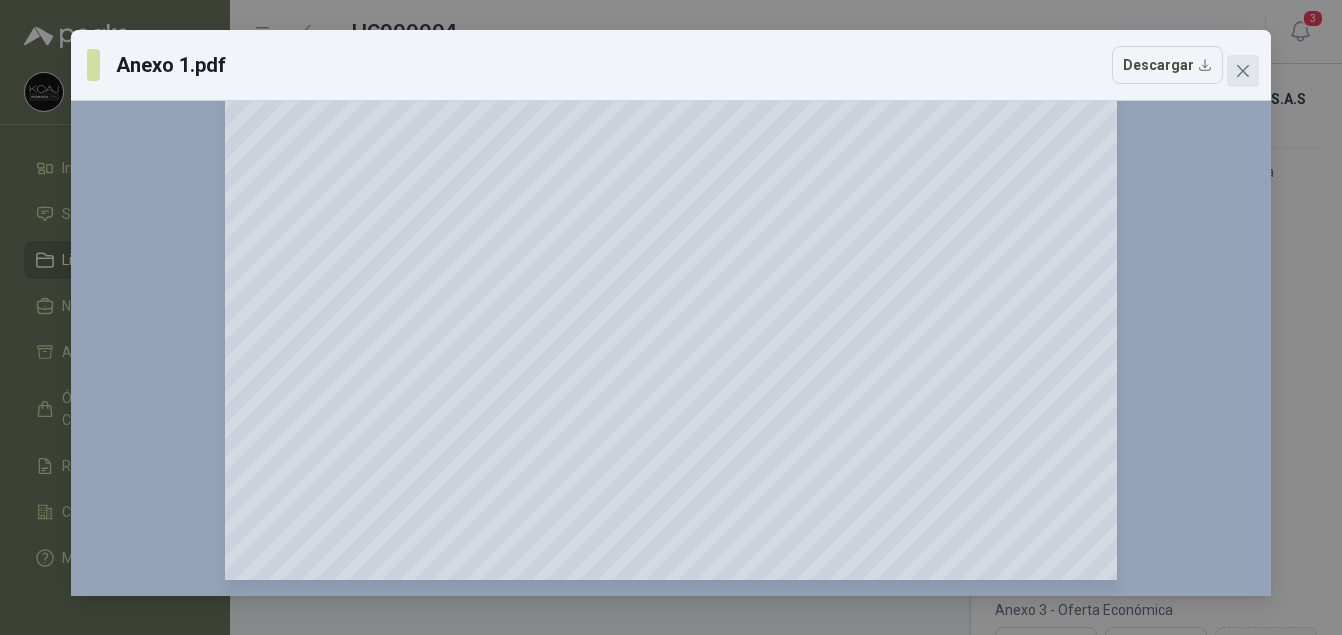 click 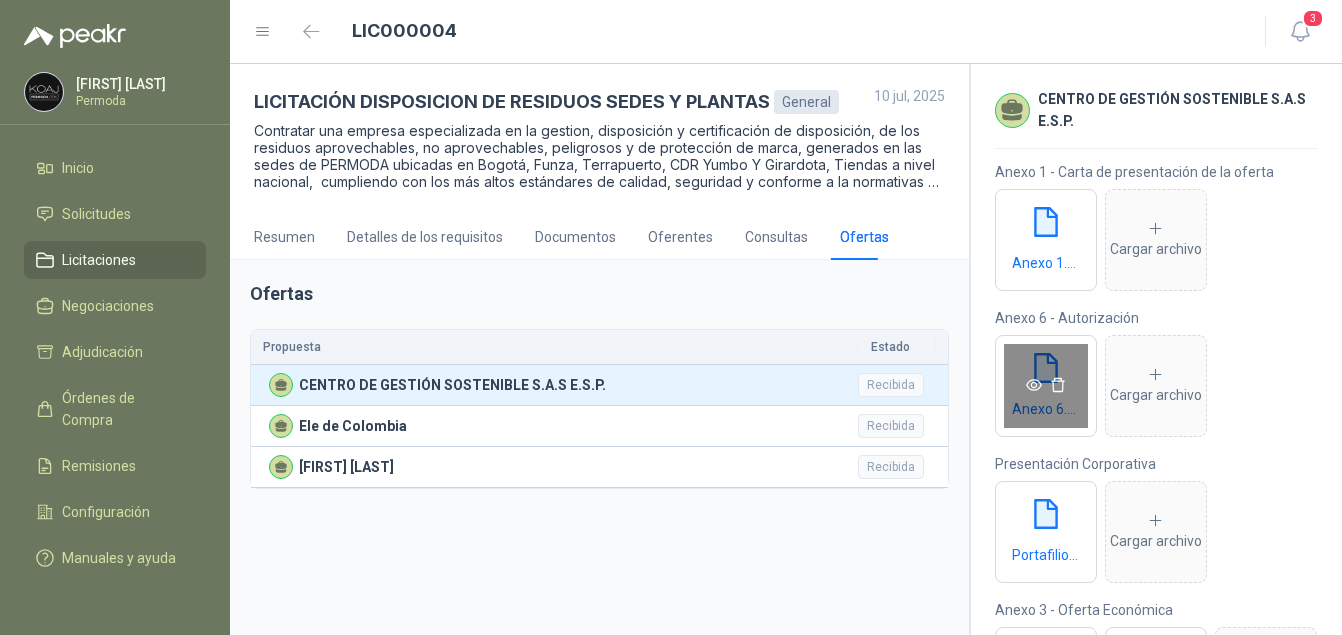 scroll, scrollTop: 100, scrollLeft: 0, axis: vertical 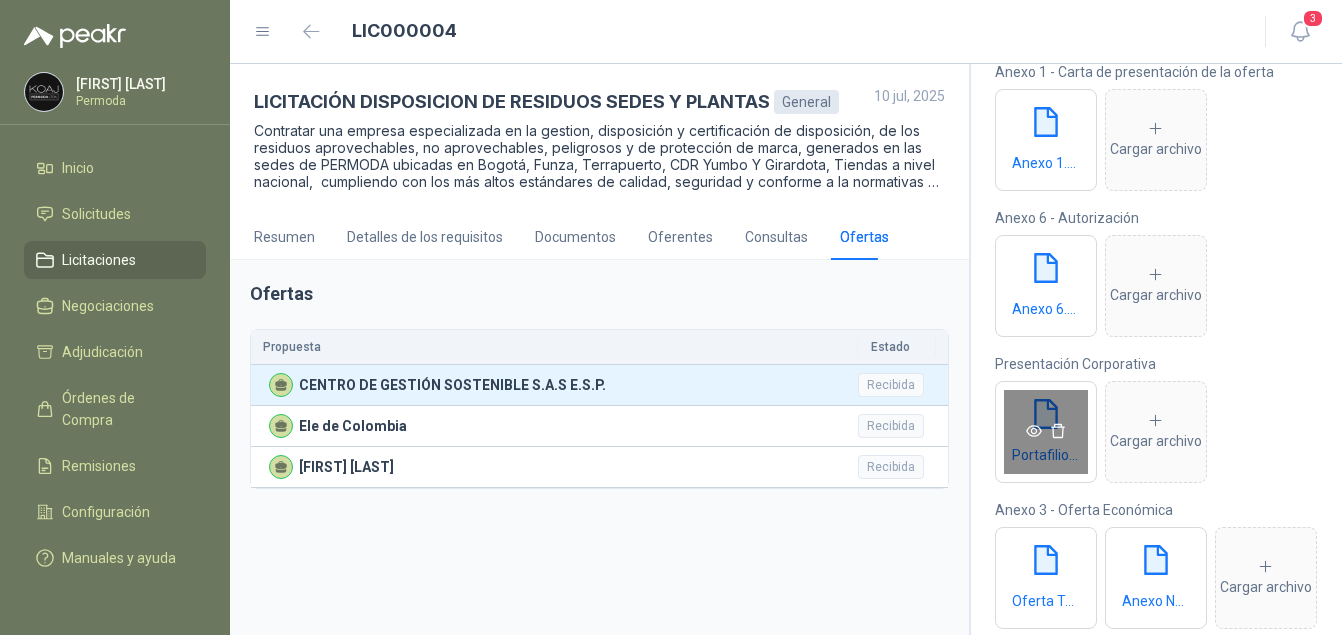 click 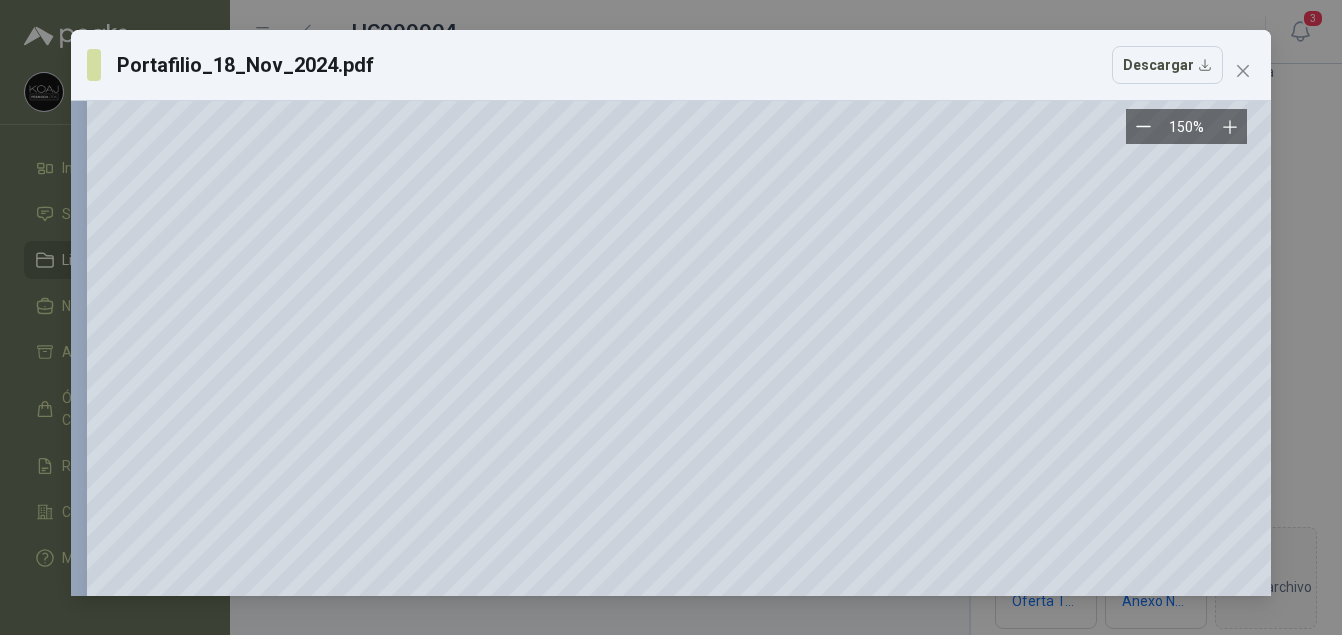 scroll, scrollTop: 16057, scrollLeft: 0, axis: vertical 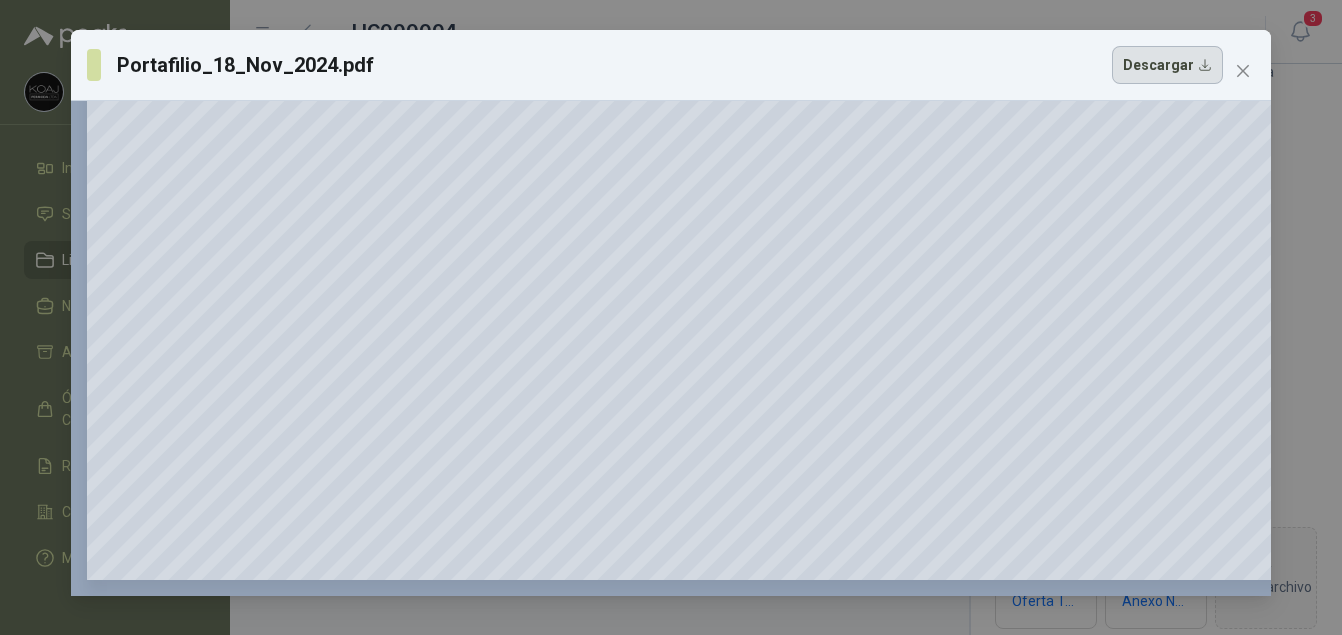 click on "Descargar" at bounding box center (1167, 65) 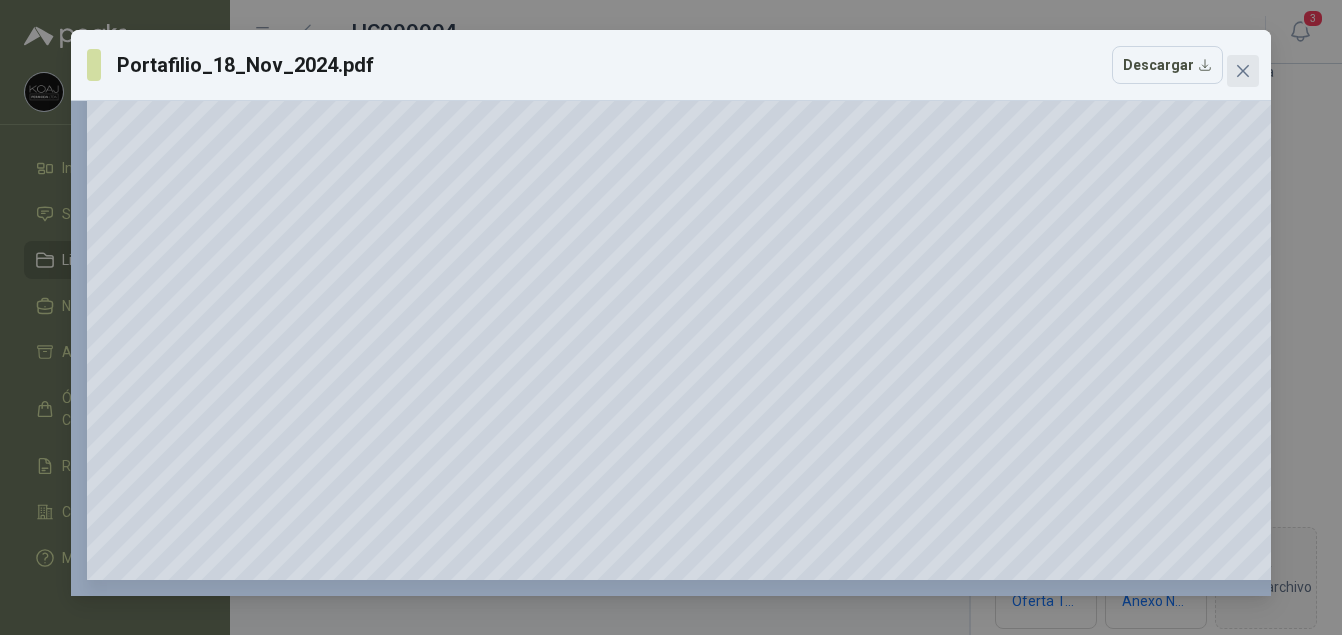 click at bounding box center (1243, 71) 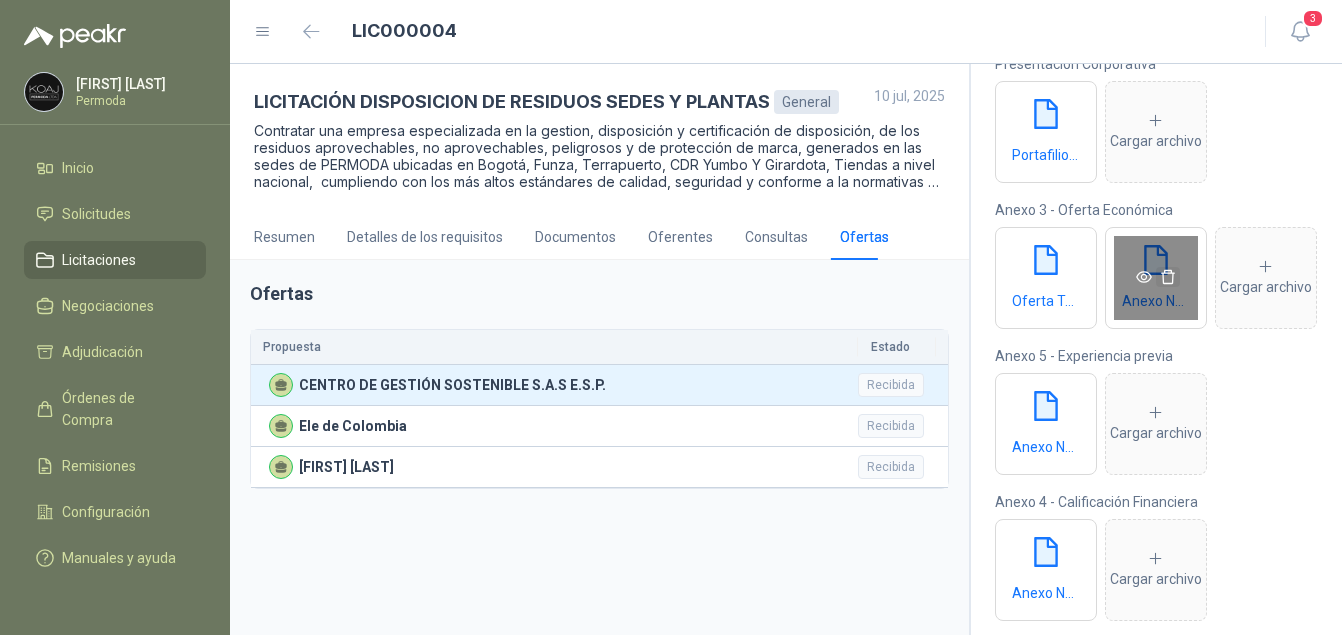 scroll, scrollTop: 500, scrollLeft: 0, axis: vertical 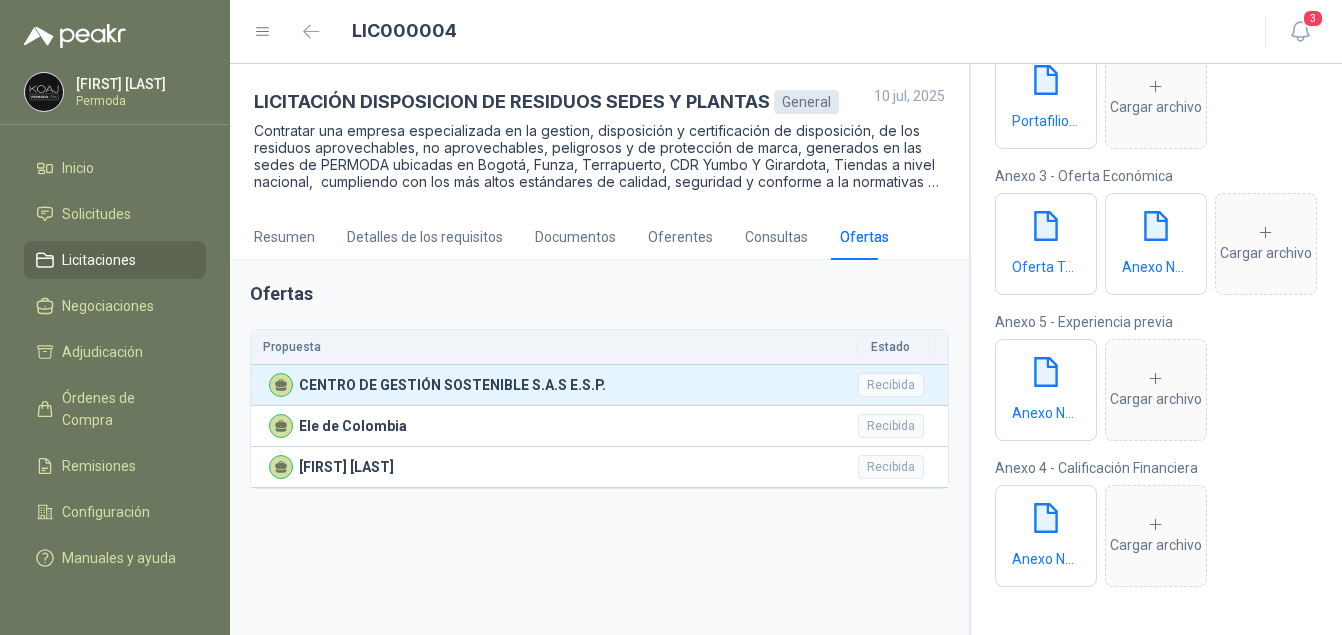 click 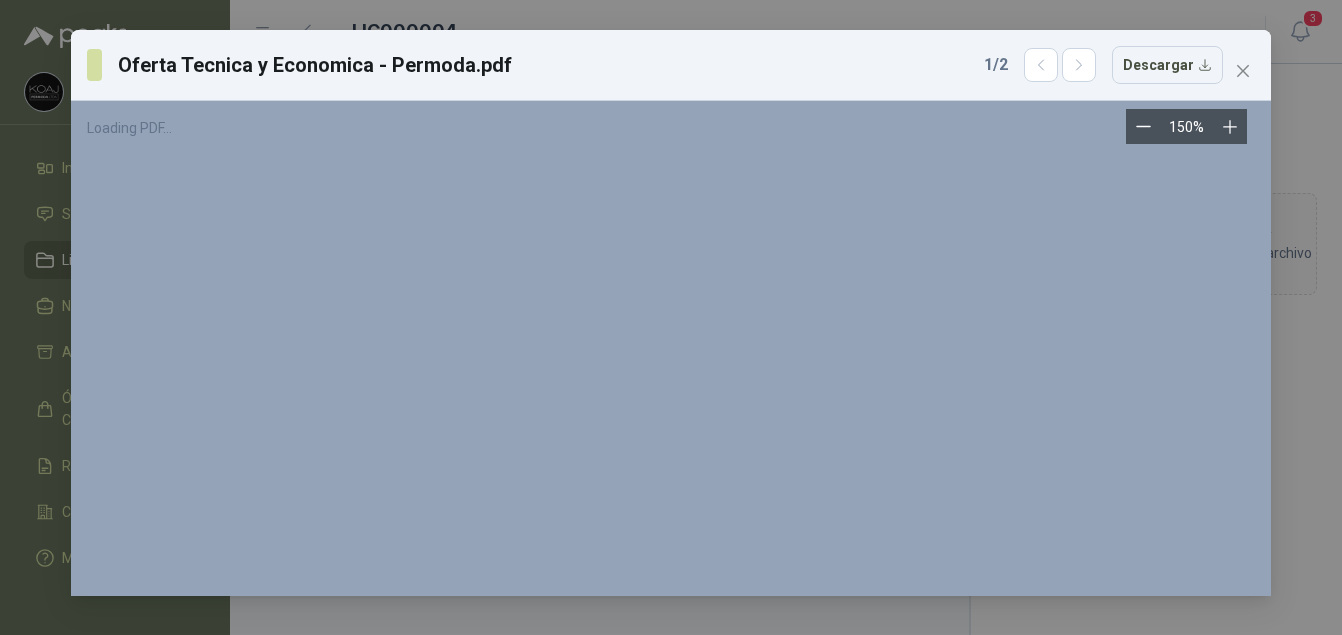 scroll, scrollTop: 0, scrollLeft: 0, axis: both 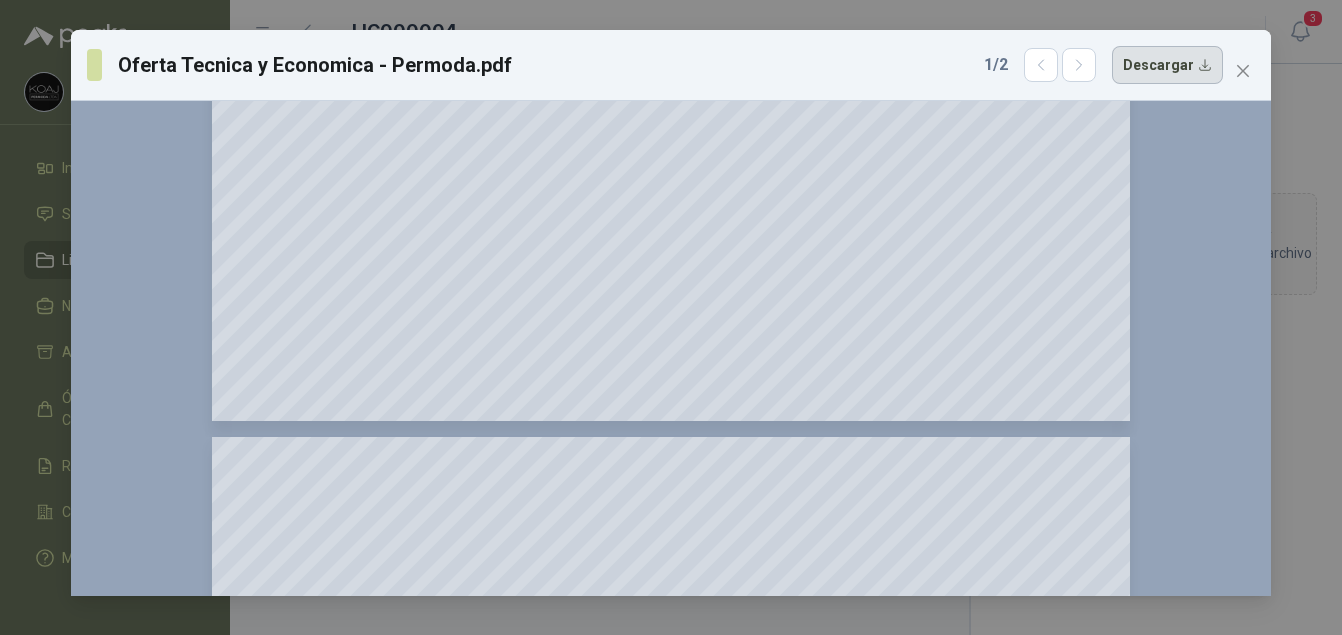 click on "Descargar" at bounding box center [1167, 65] 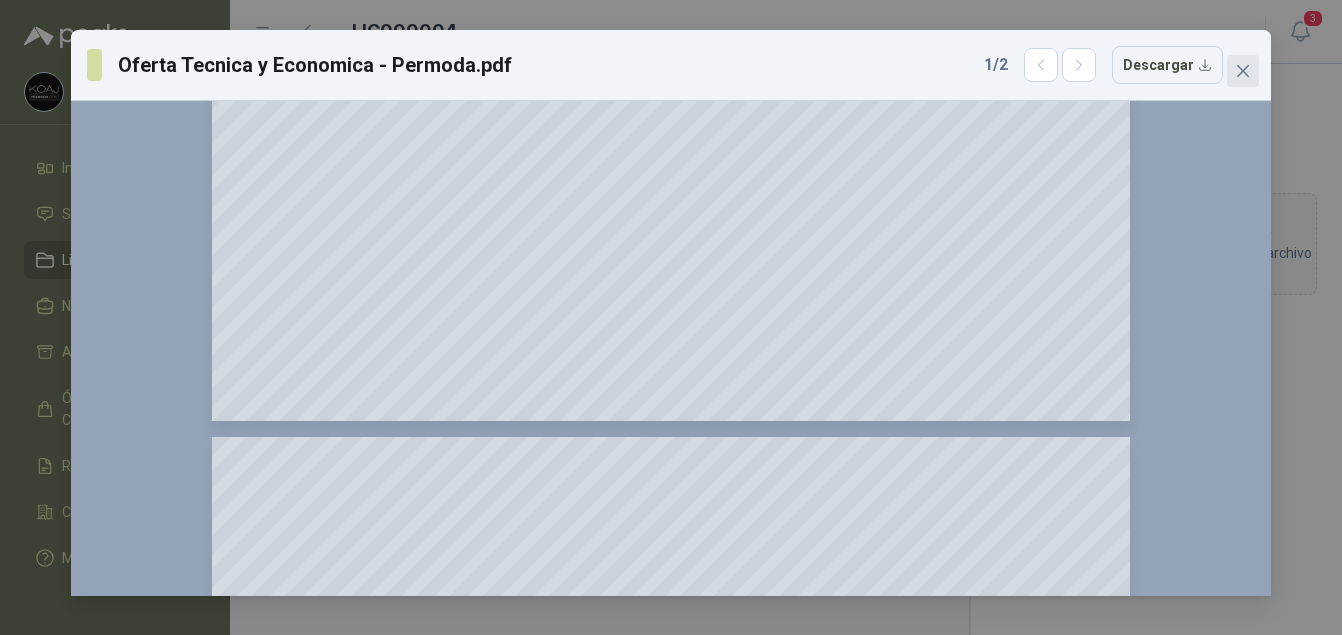 click 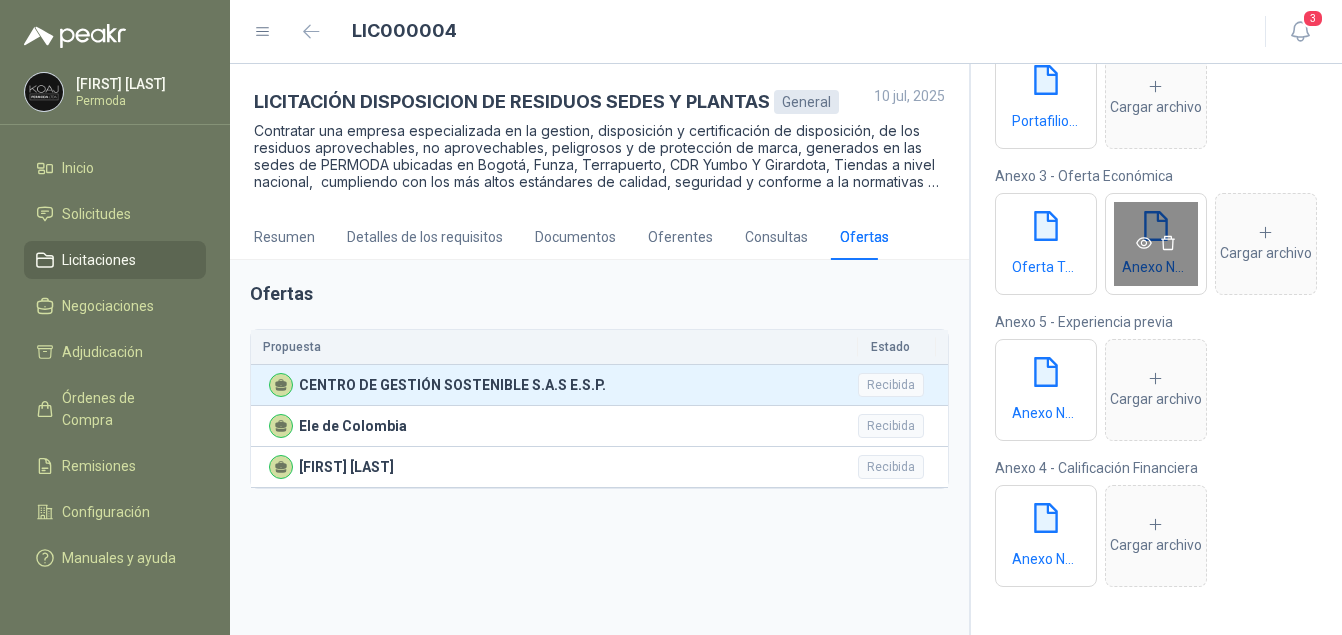 click 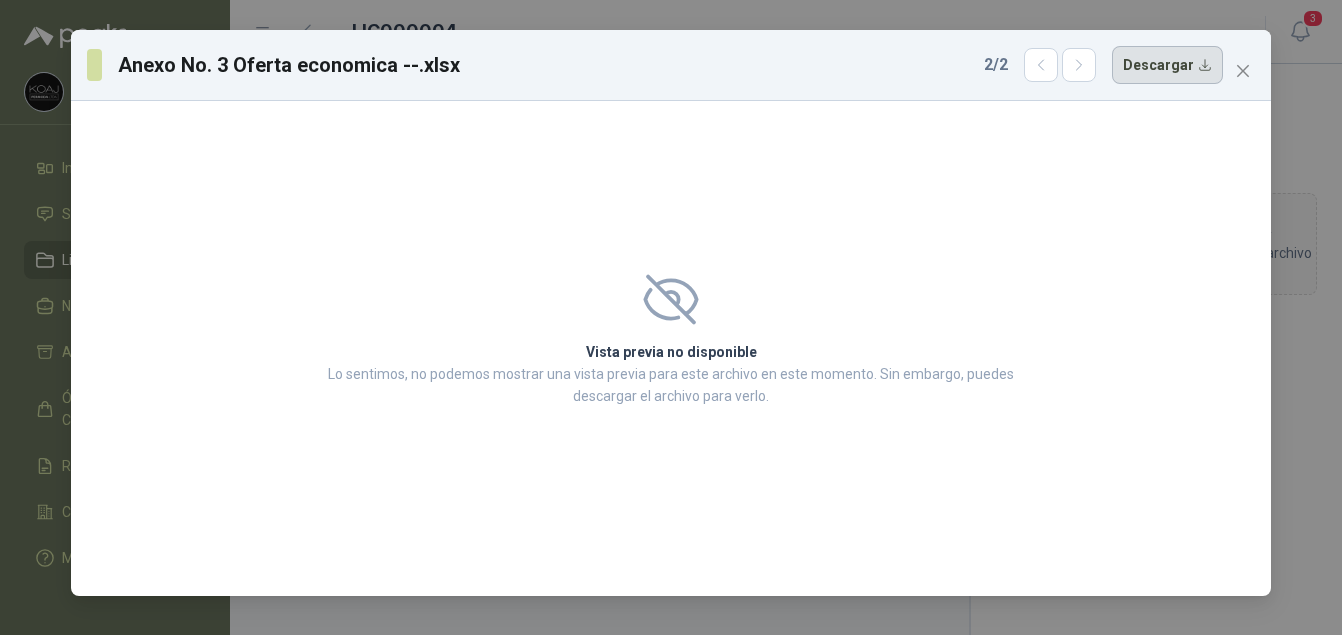 click on "Descargar" at bounding box center (1167, 65) 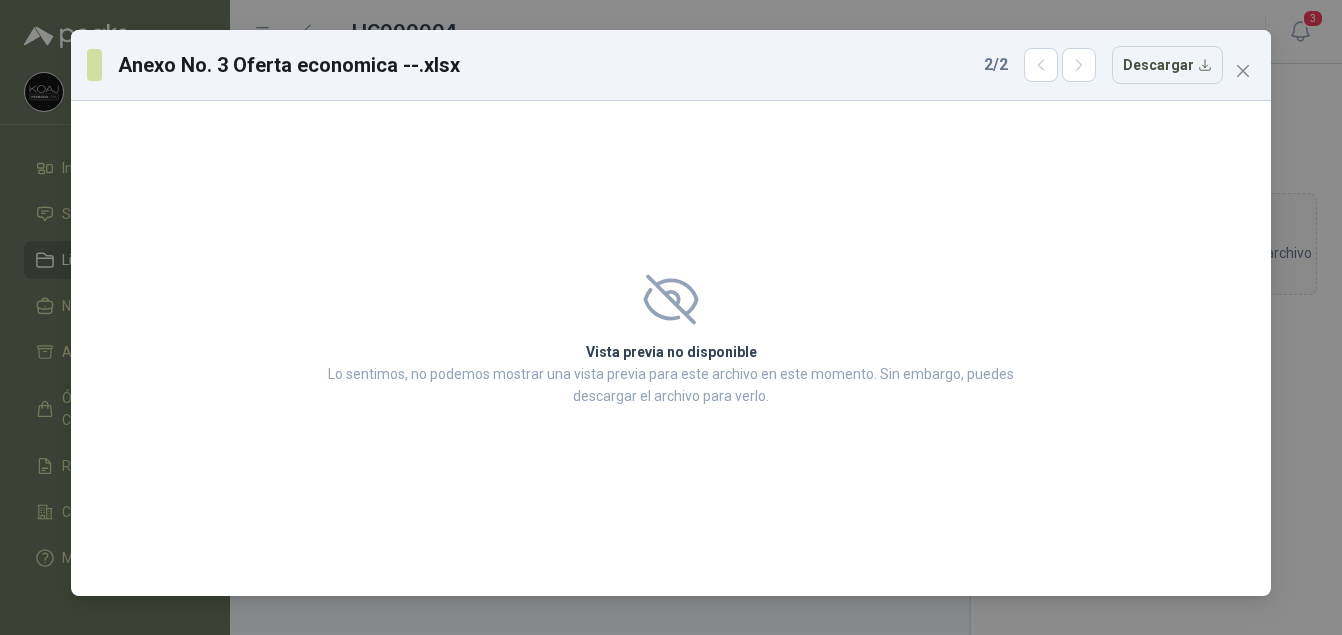 drag, startPoint x: 705, startPoint y: 60, endPoint x: 570, endPoint y: 32, distance: 137.87312 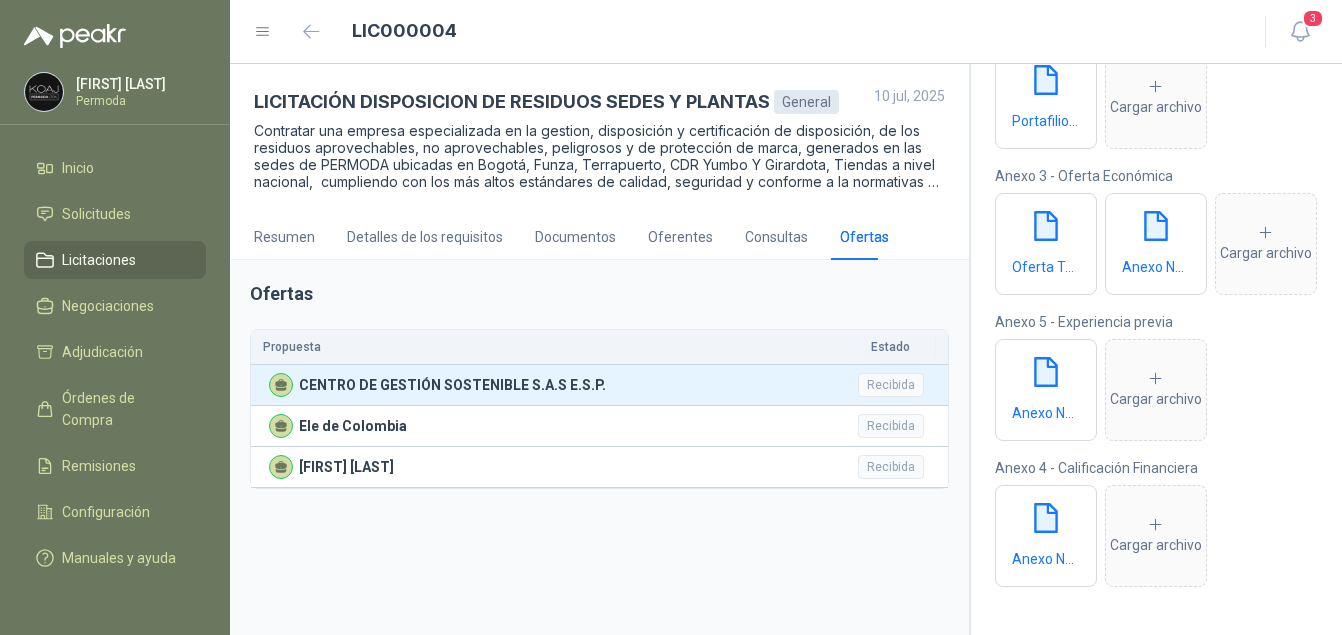 scroll, scrollTop: 544, scrollLeft: 0, axis: vertical 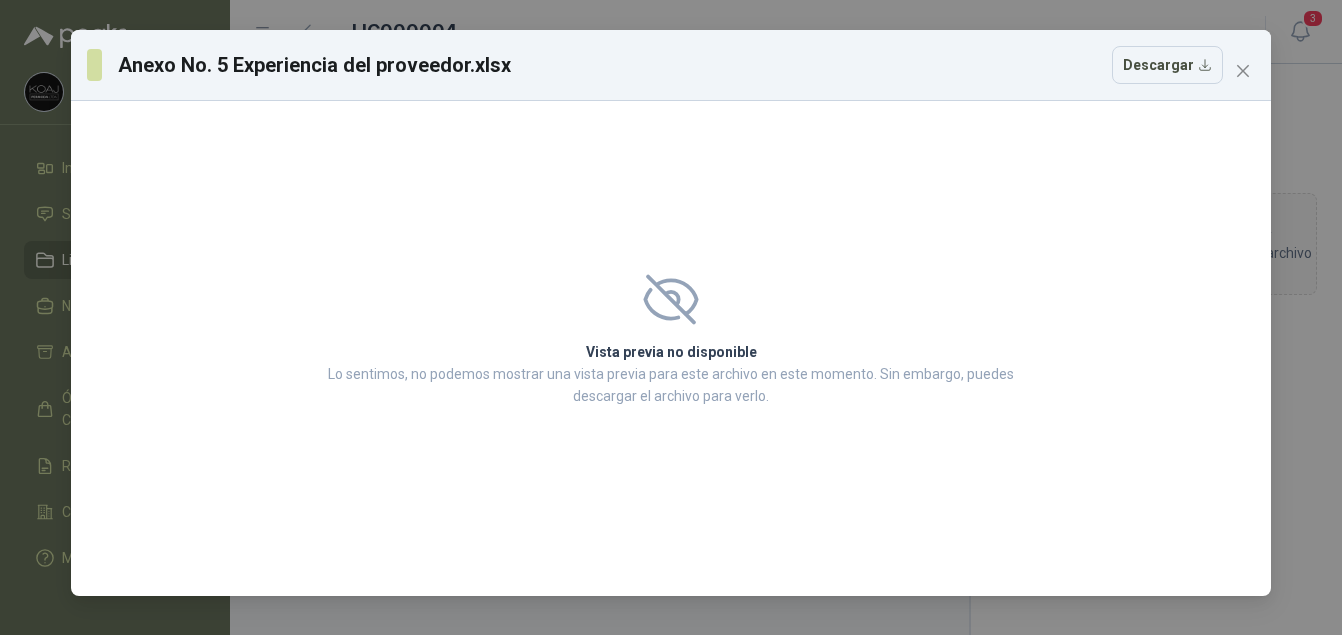 drag, startPoint x: 1161, startPoint y: 63, endPoint x: 1050, endPoint y: 85, distance: 113.15918 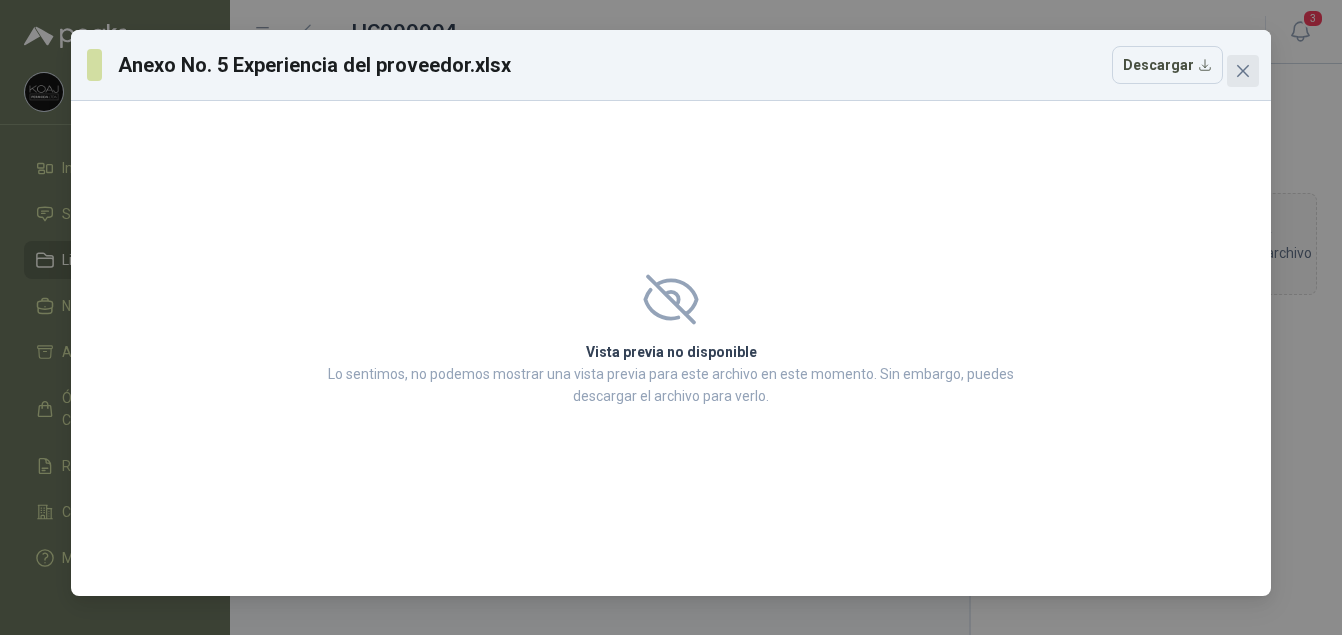 click at bounding box center (1243, 71) 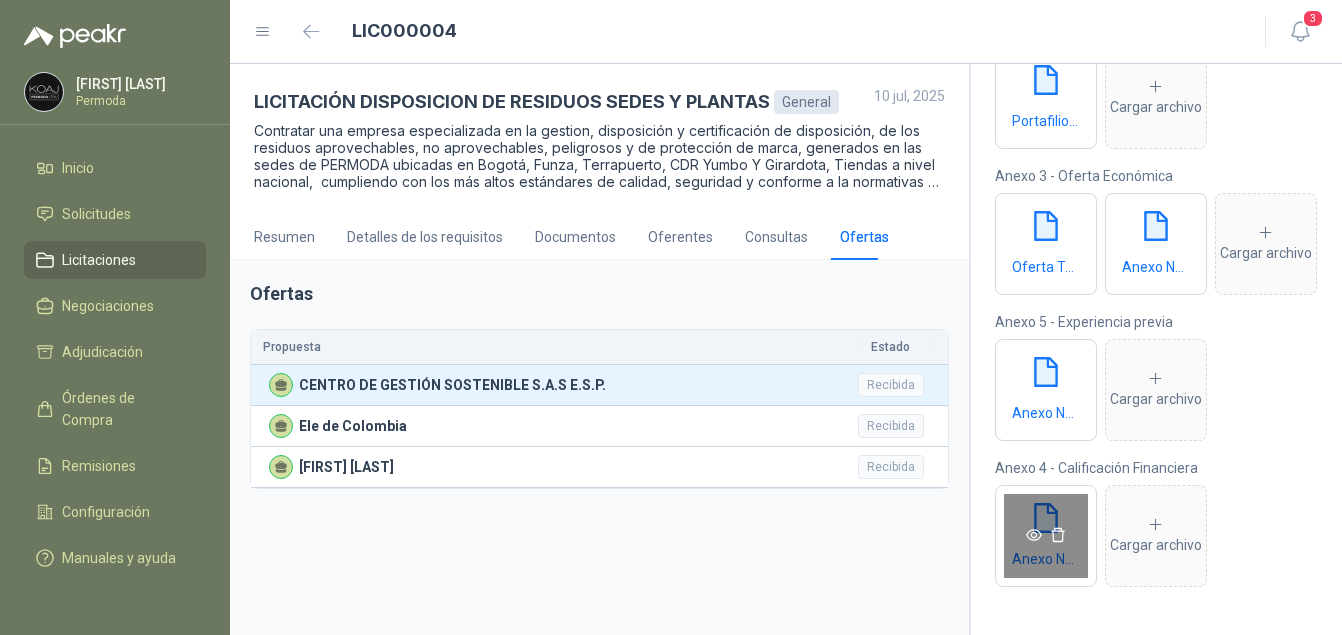 click 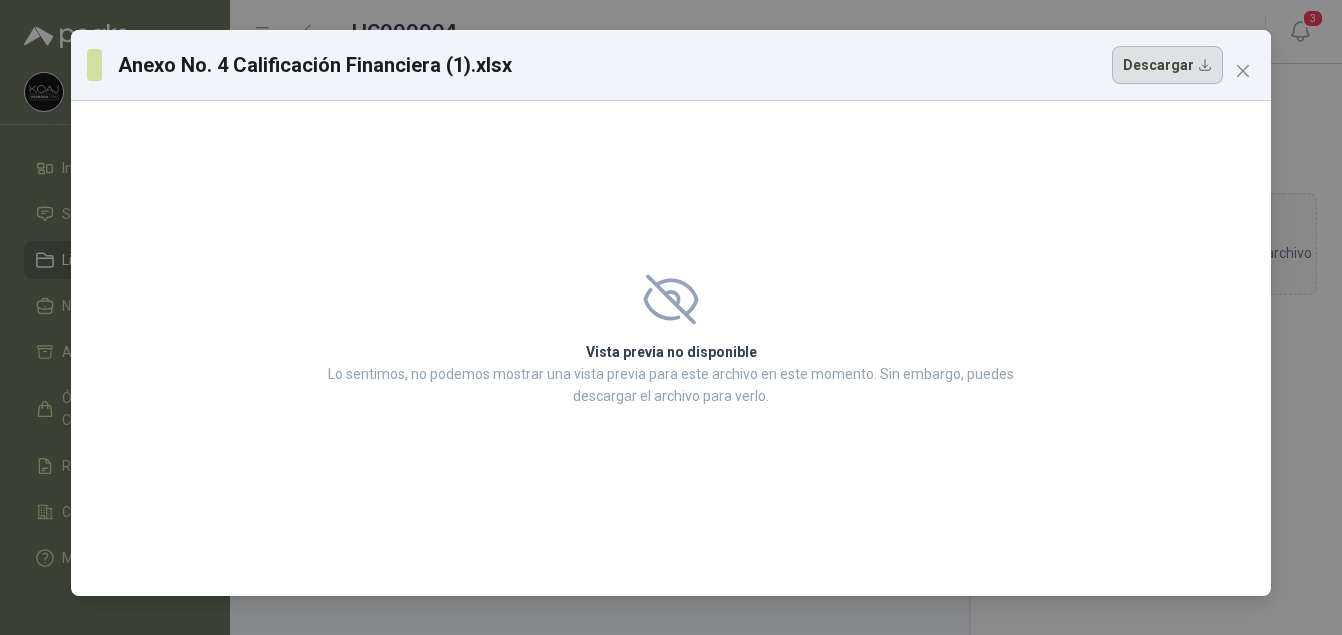click on "Descargar" at bounding box center [1167, 65] 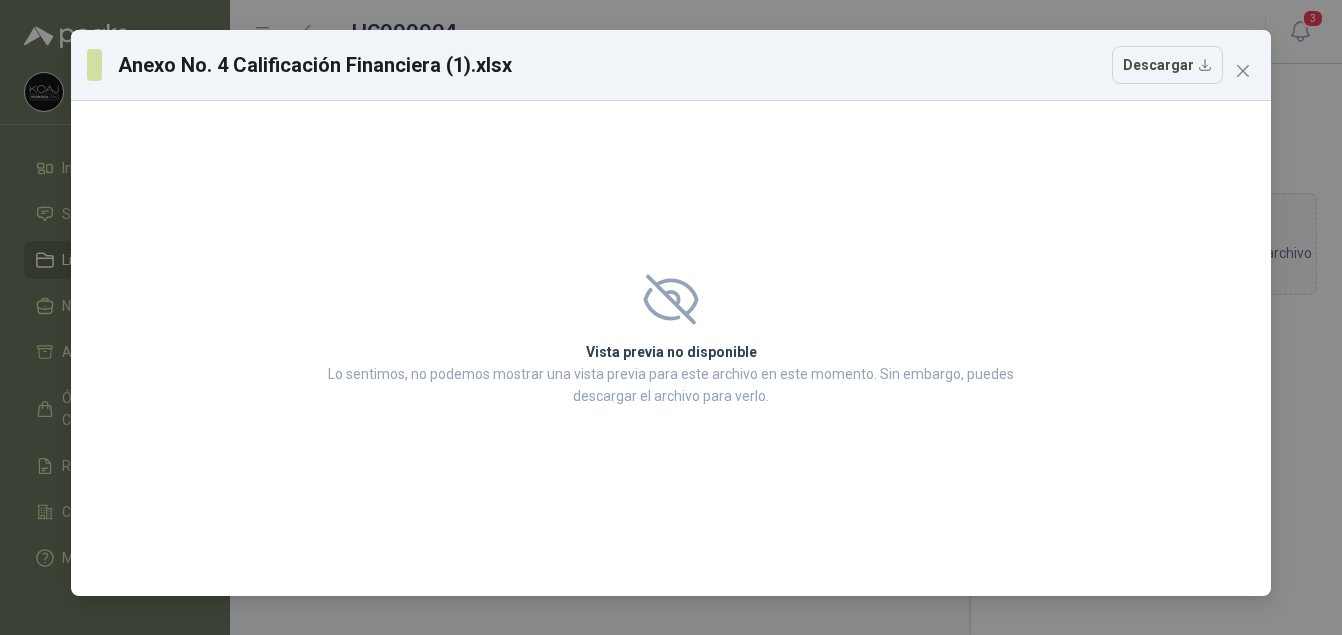 click 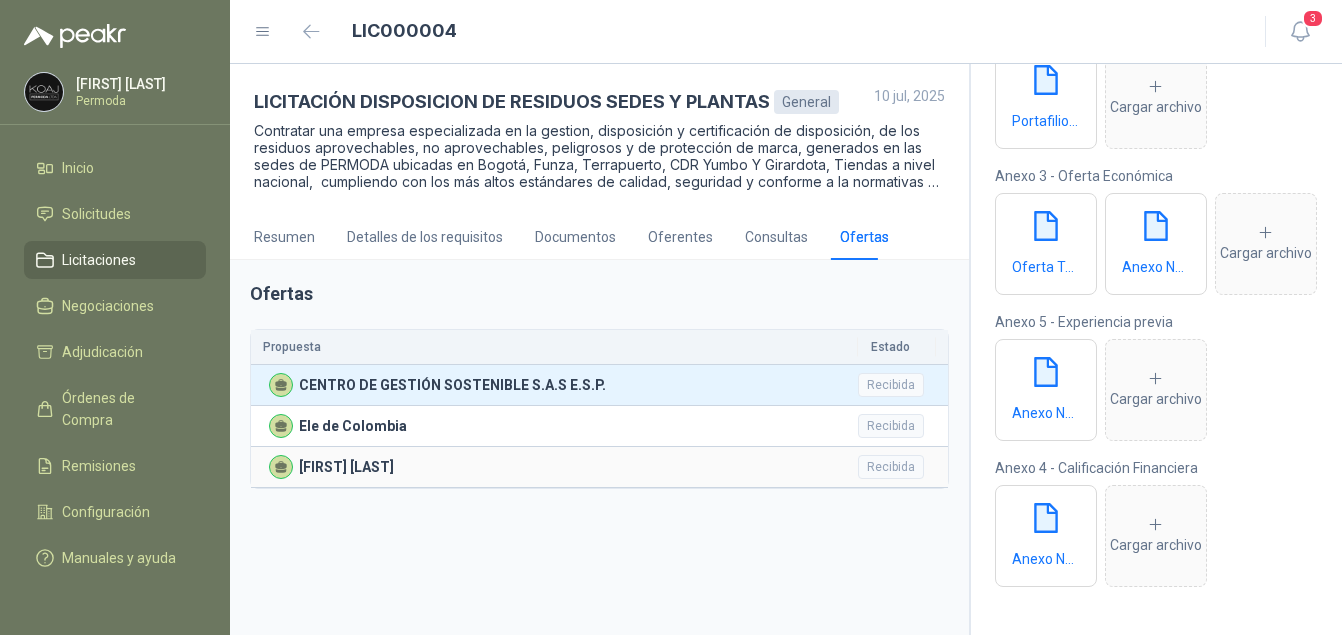 drag, startPoint x: 347, startPoint y: 467, endPoint x: 441, endPoint y: 465, distance: 94.02127 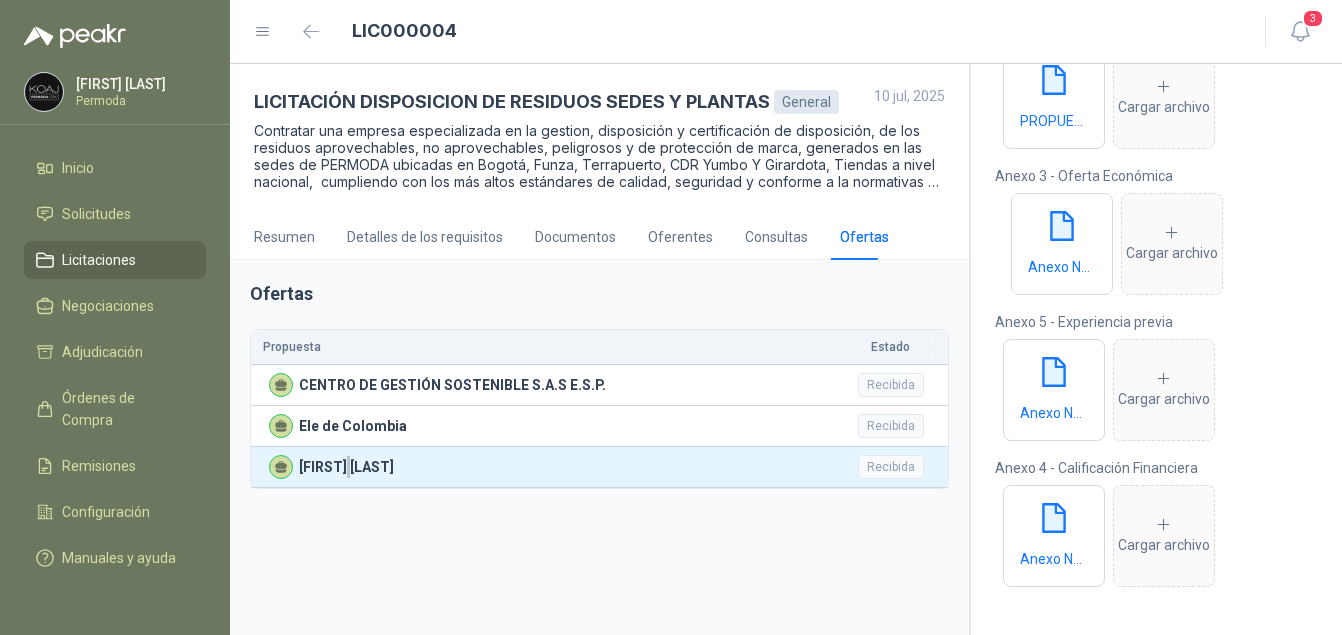 scroll, scrollTop: 425, scrollLeft: 0, axis: vertical 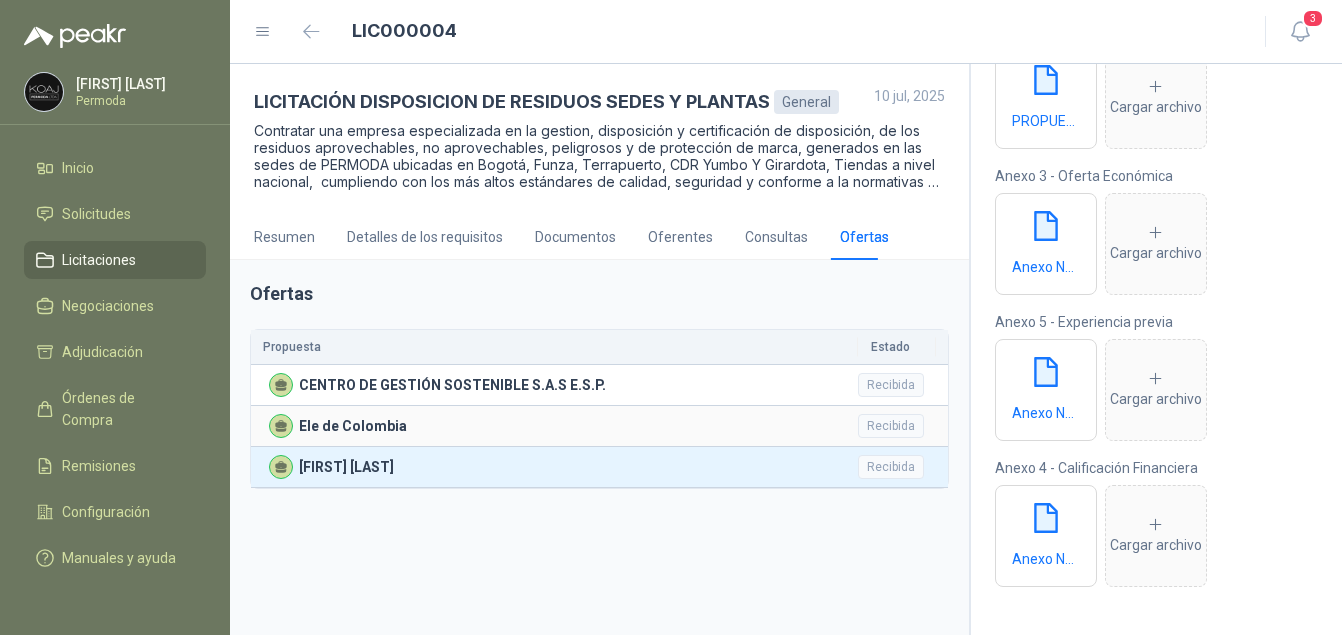 click on "Ele de Colombia" at bounding box center [353, 426] 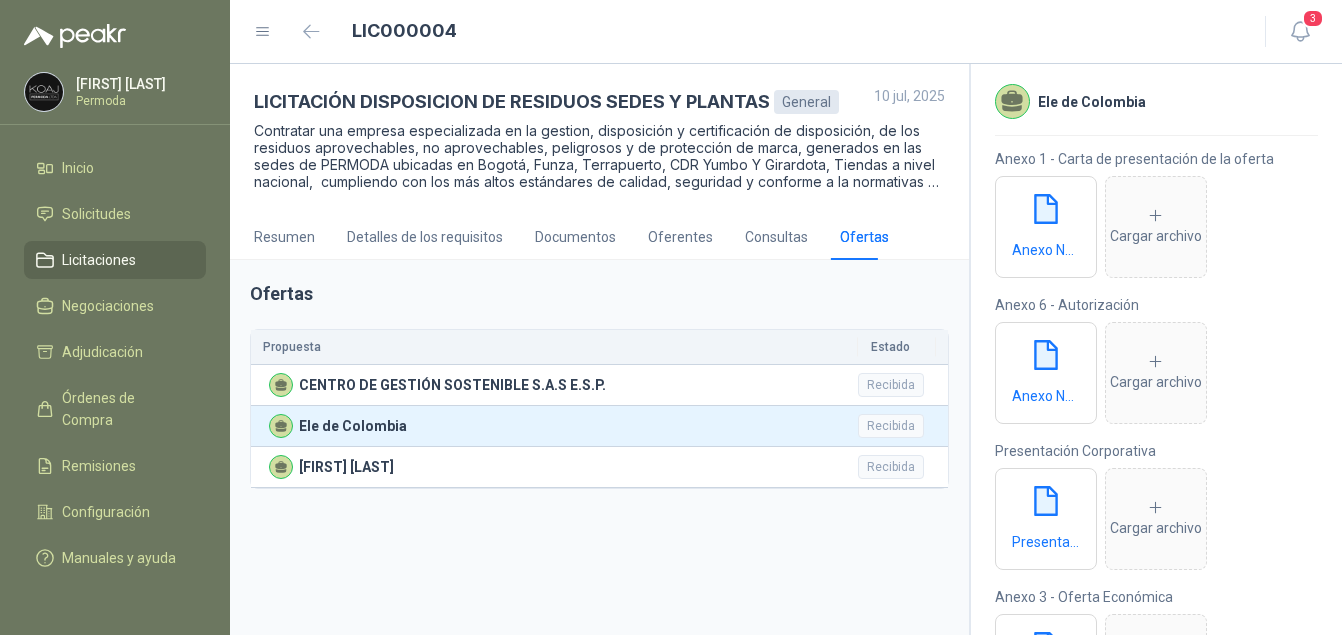 scroll, scrollTop: 0, scrollLeft: 0, axis: both 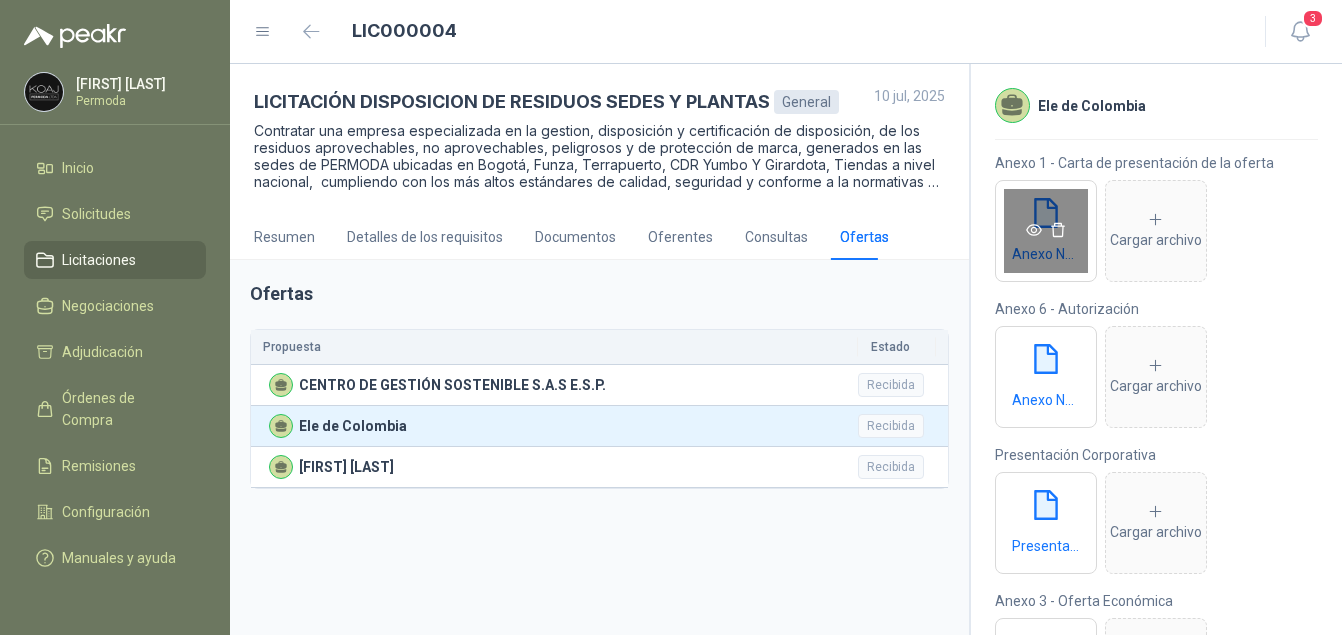click 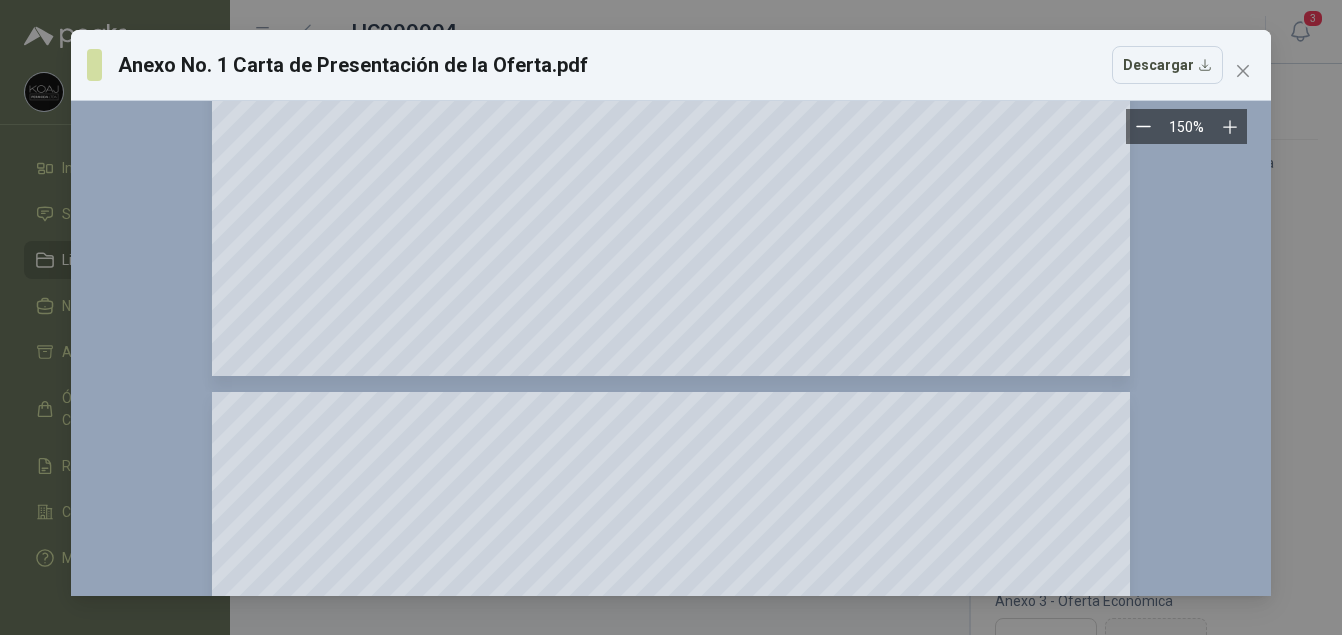 scroll, scrollTop: 2937, scrollLeft: 0, axis: vertical 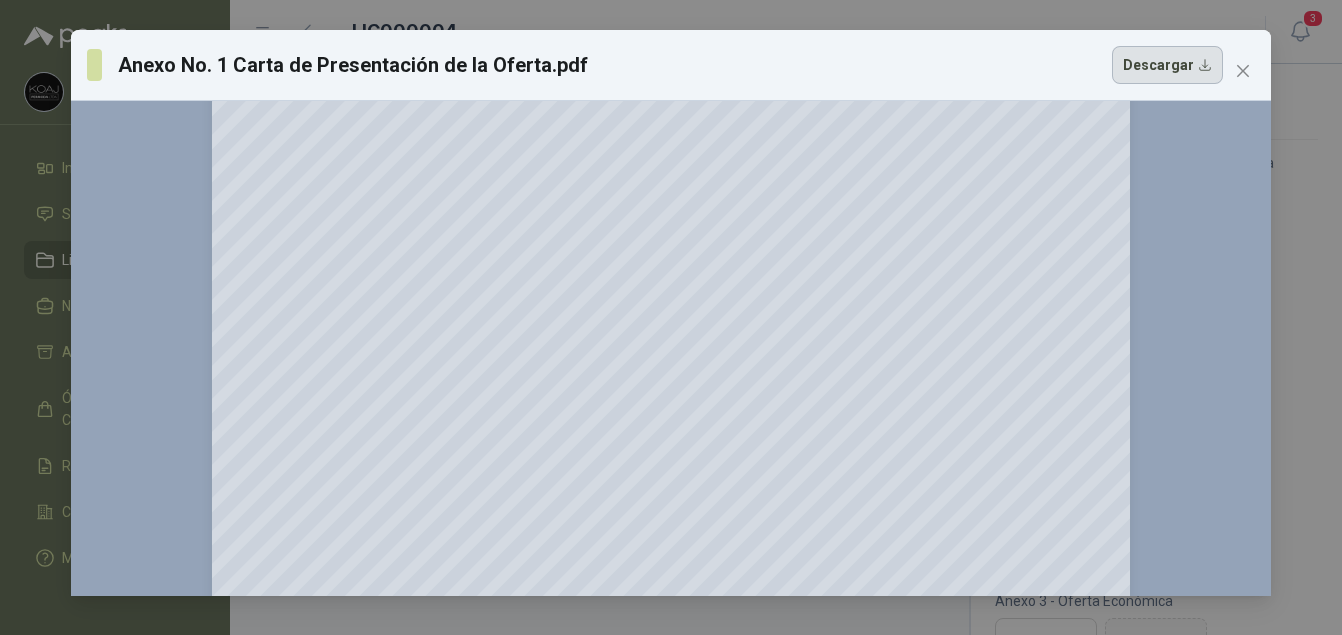 click on "Descargar" at bounding box center [1167, 65] 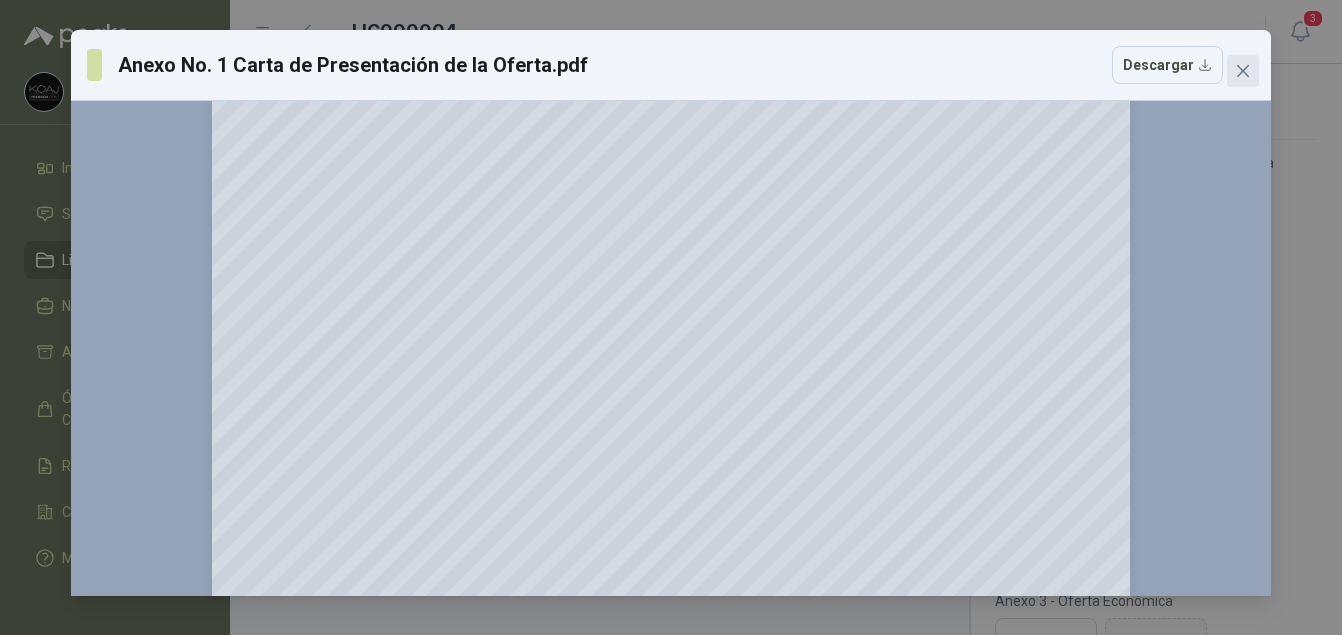 click 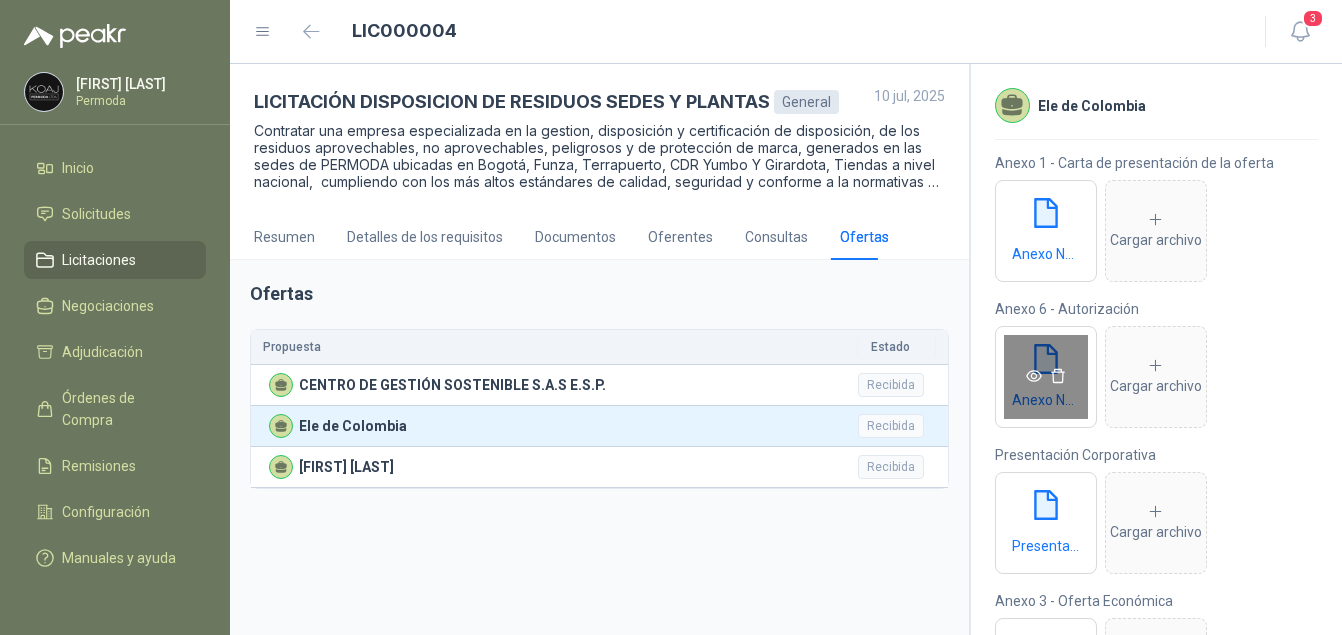 click 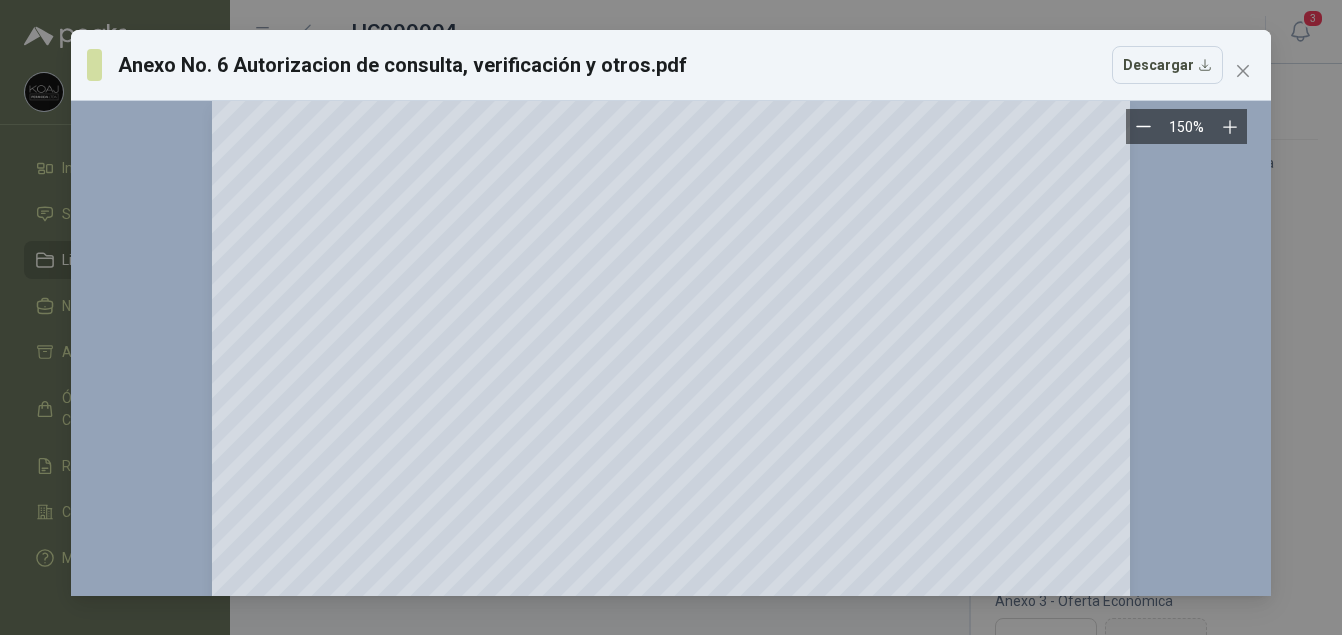 scroll, scrollTop: 0, scrollLeft: 0, axis: both 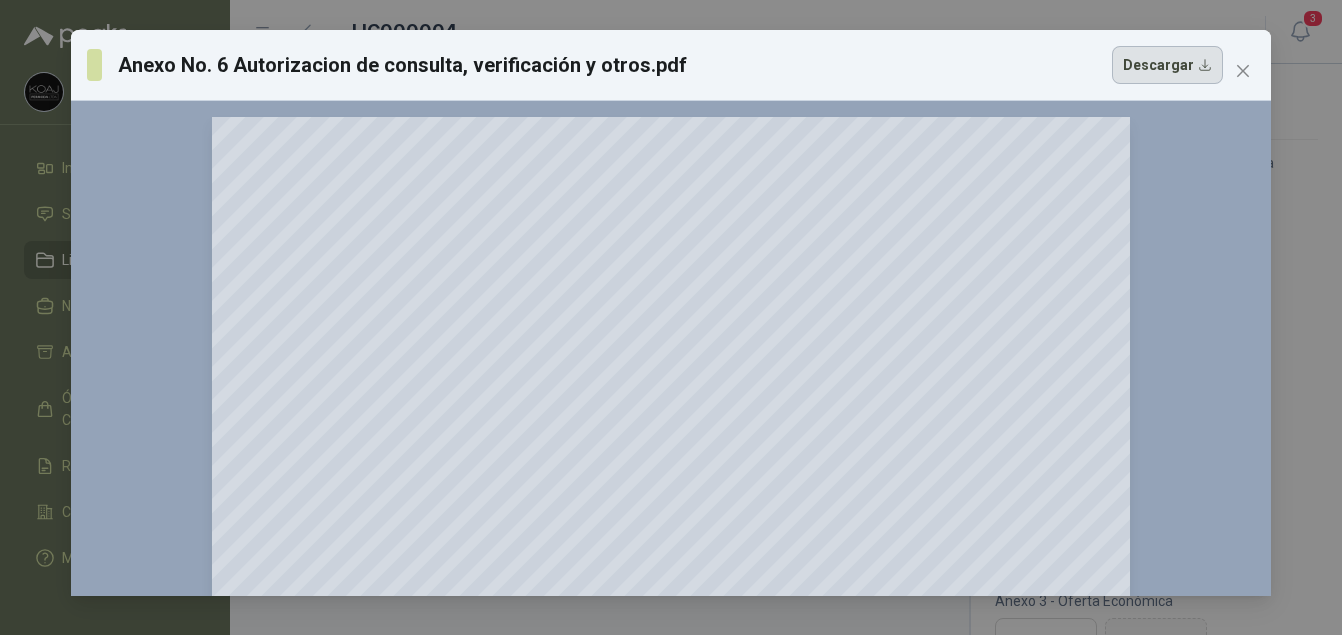 click on "Descargar" at bounding box center [1167, 65] 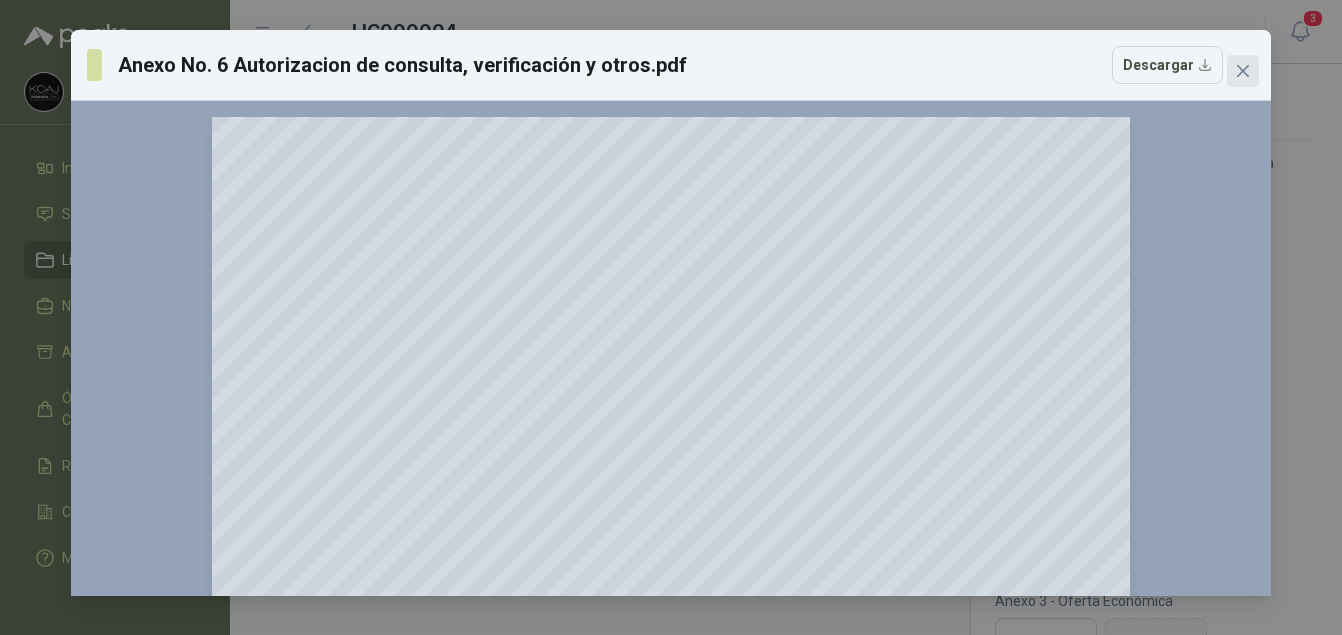 click at bounding box center (1243, 71) 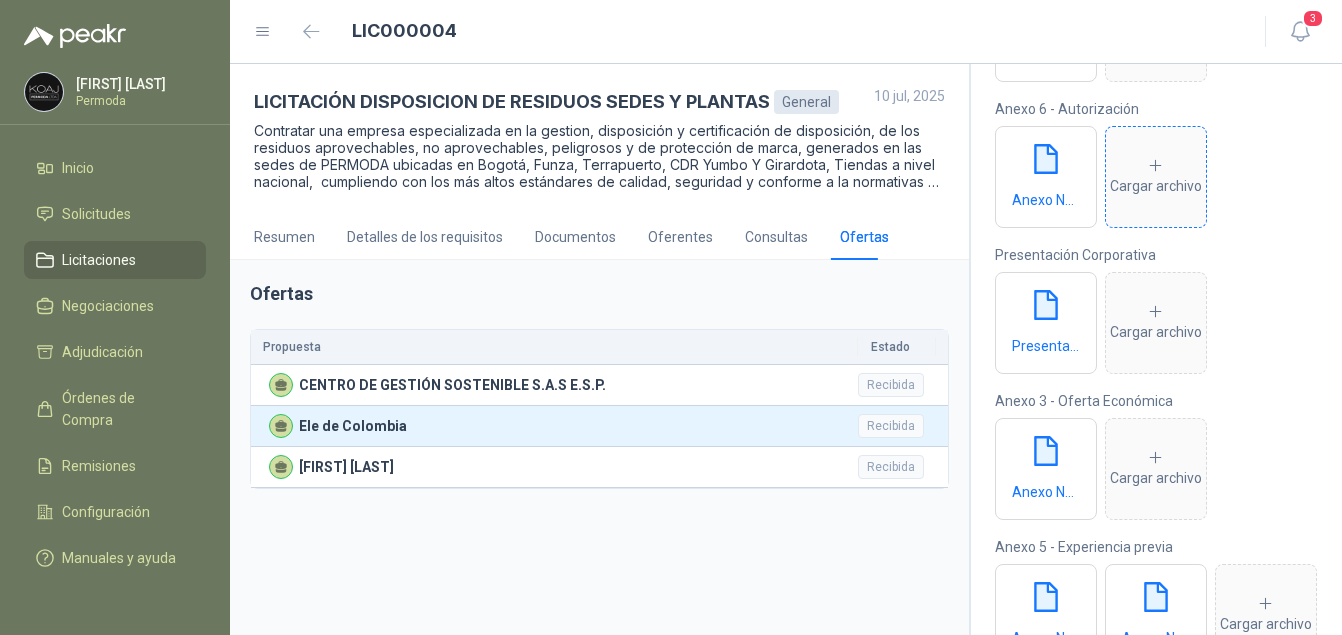 scroll, scrollTop: 300, scrollLeft: 0, axis: vertical 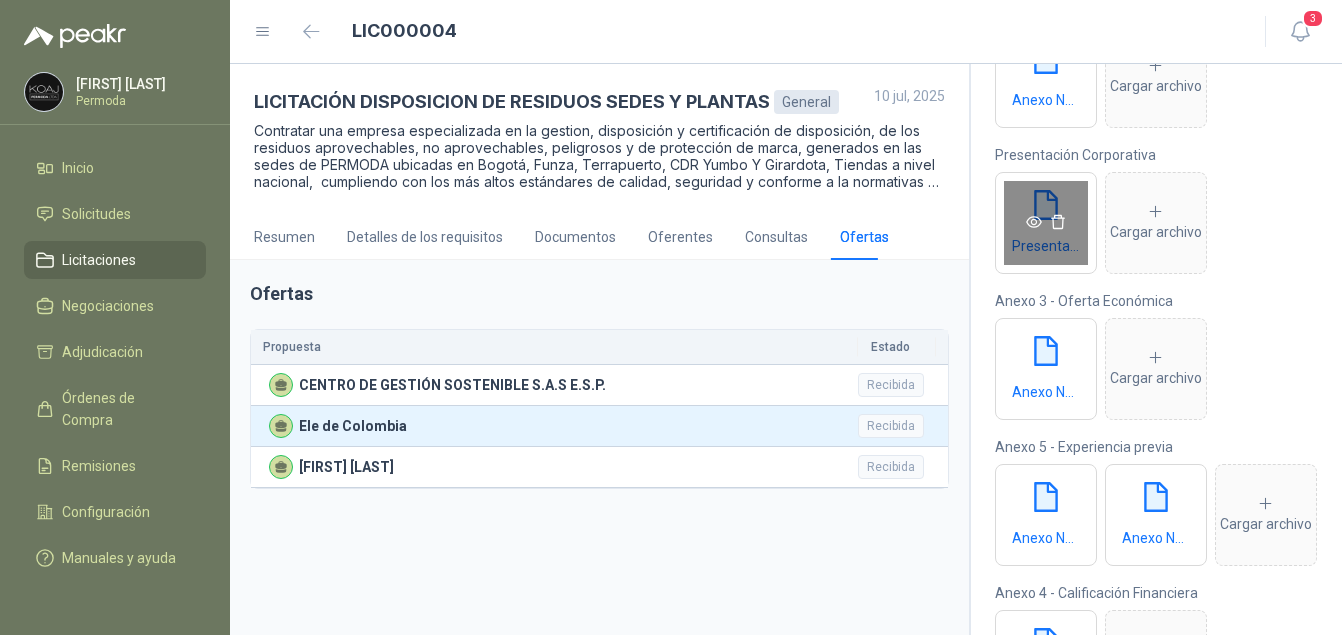 click 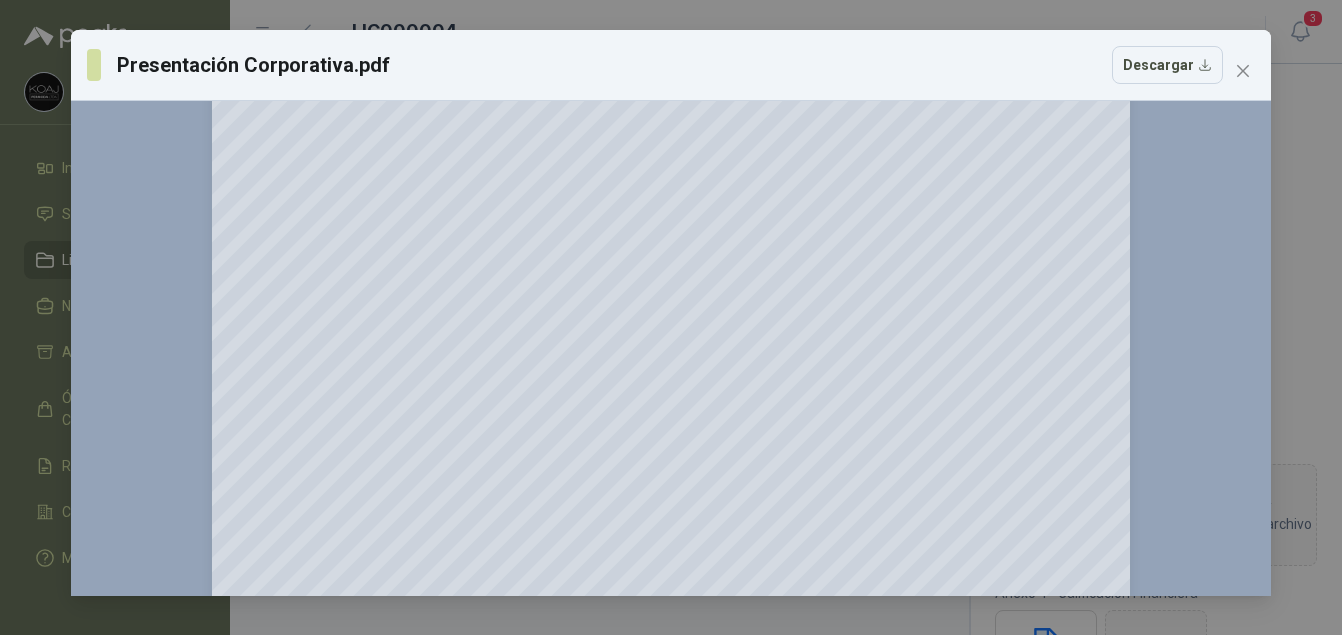 scroll, scrollTop: 800, scrollLeft: 0, axis: vertical 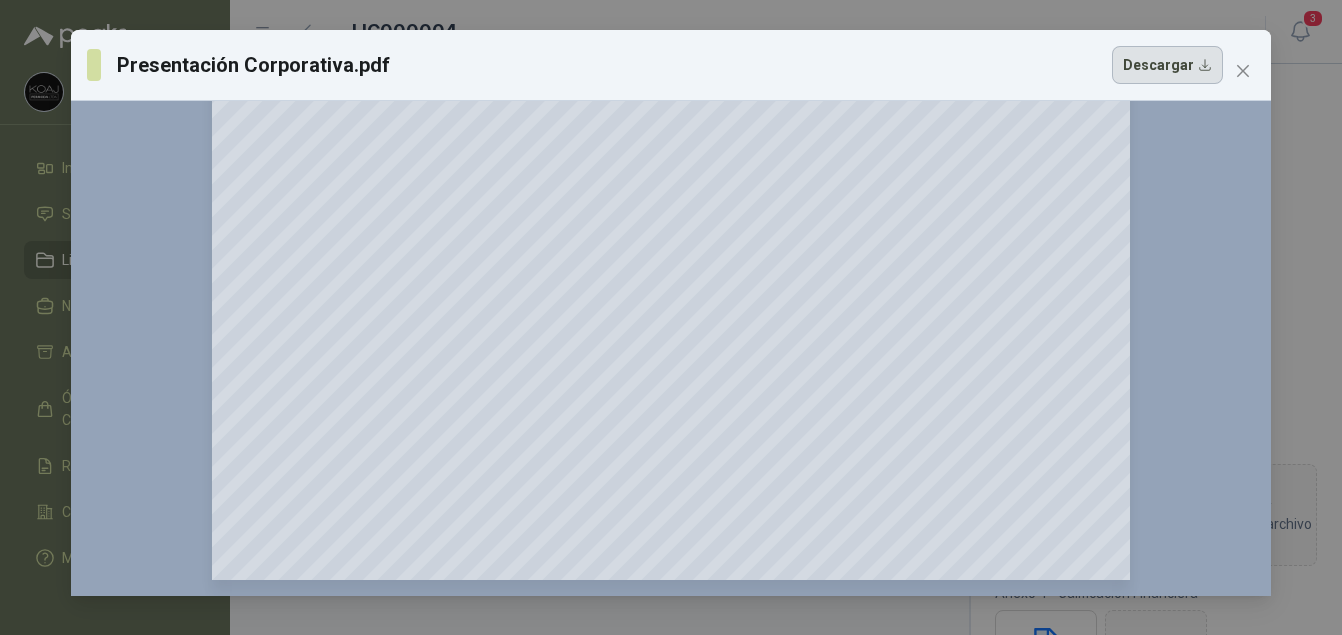 click on "Descargar" at bounding box center [1167, 65] 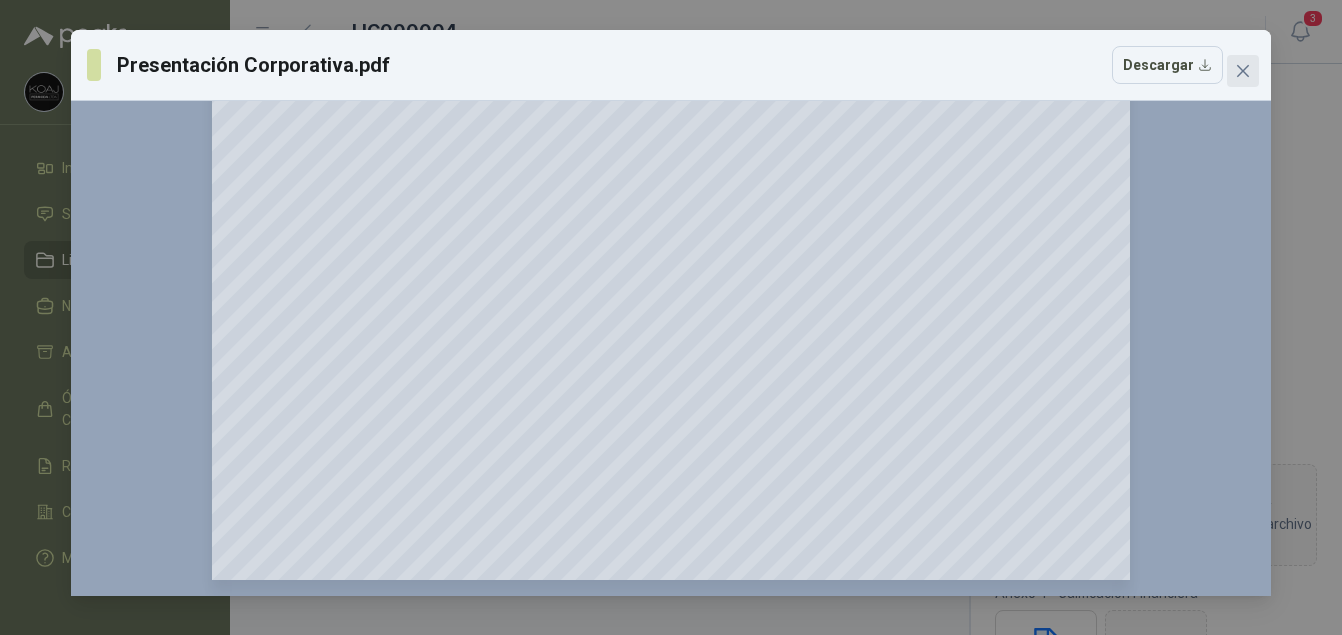 click at bounding box center [1243, 71] 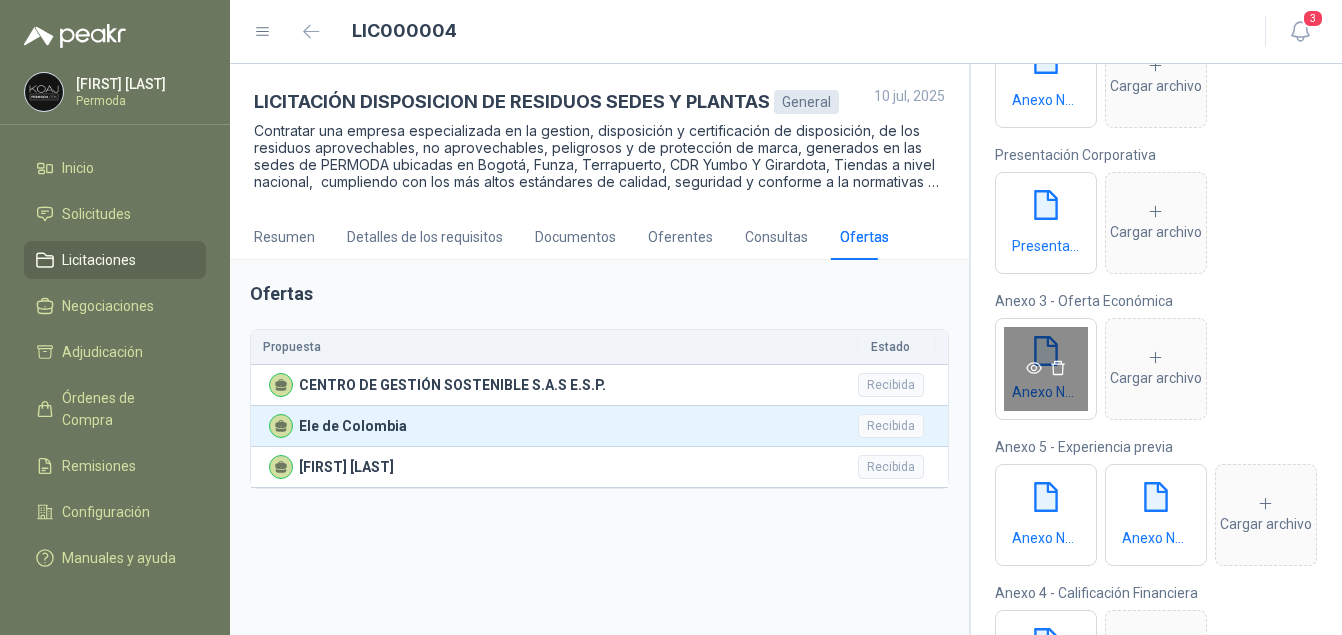 click 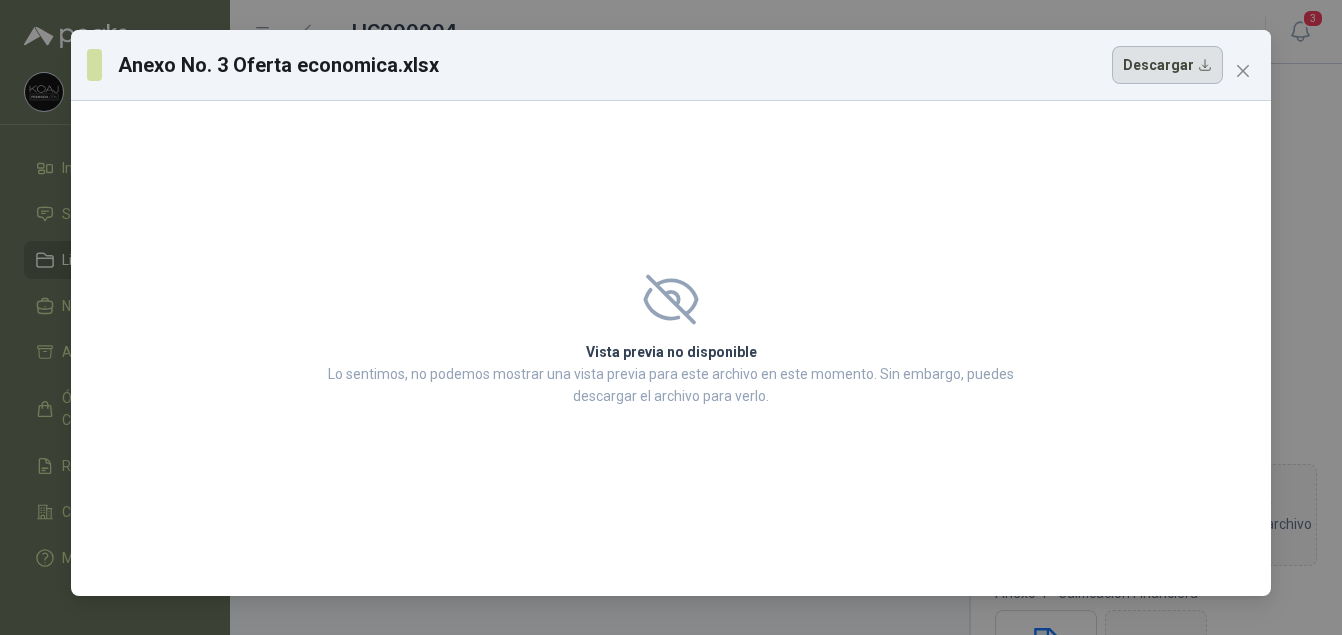 click on "Descargar" at bounding box center (1167, 65) 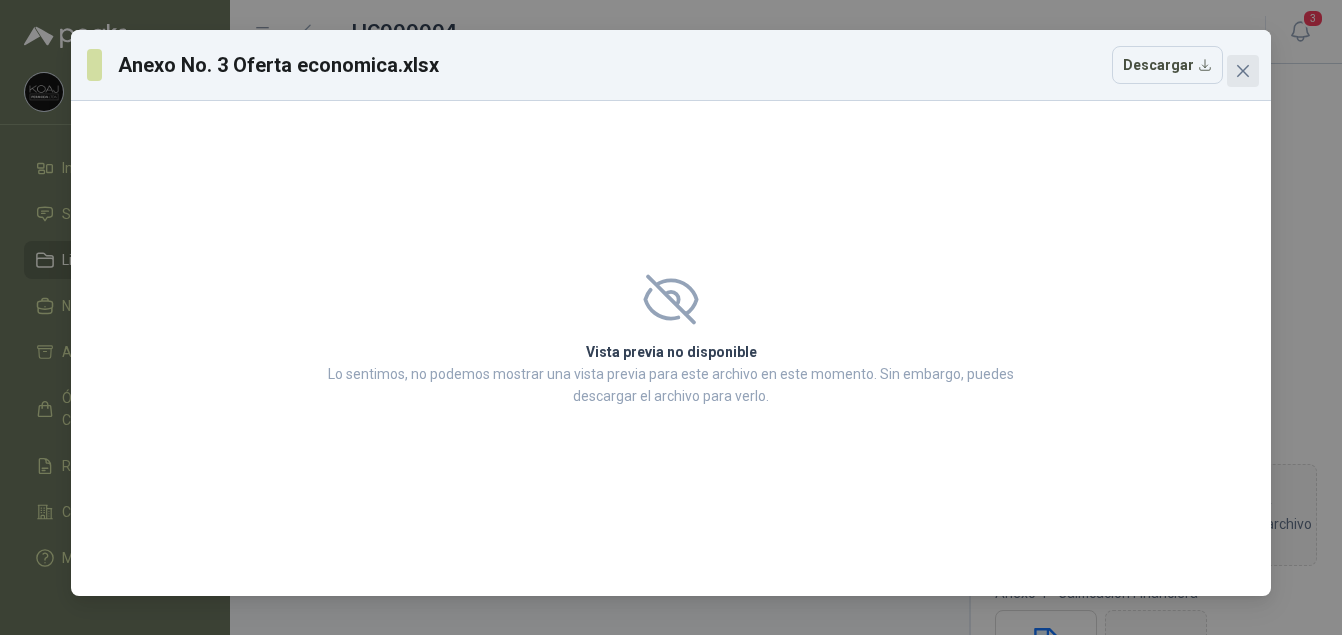 click at bounding box center (1243, 71) 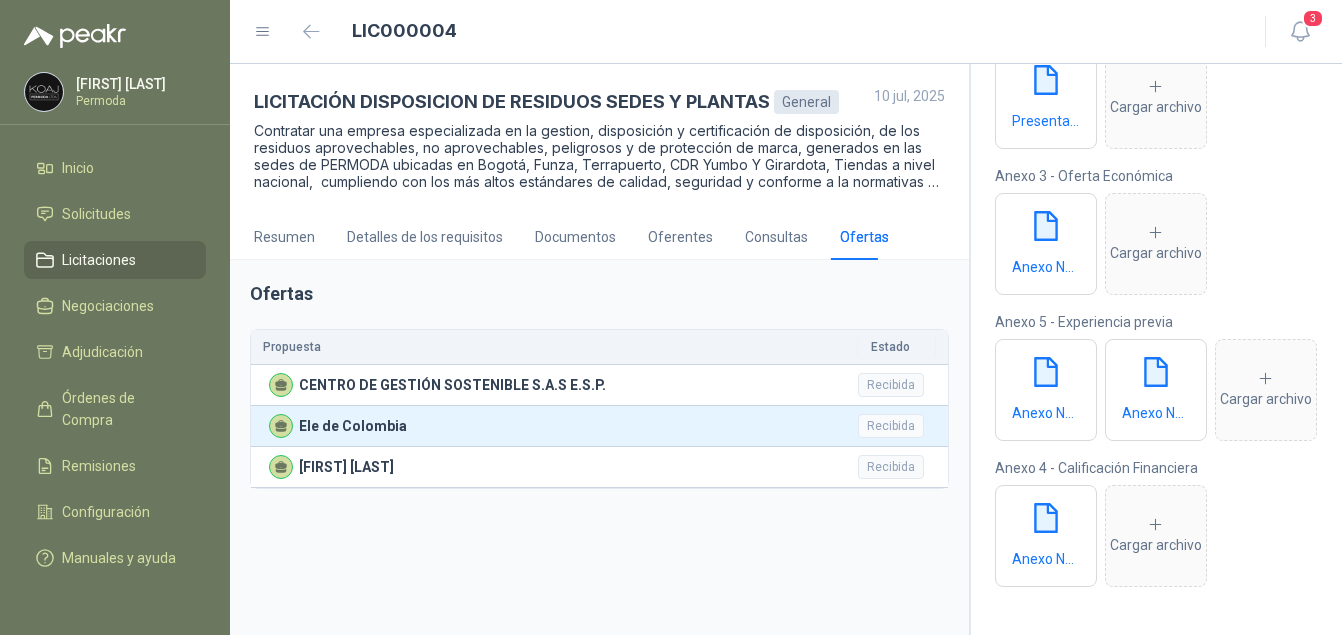 scroll, scrollTop: 535, scrollLeft: 0, axis: vertical 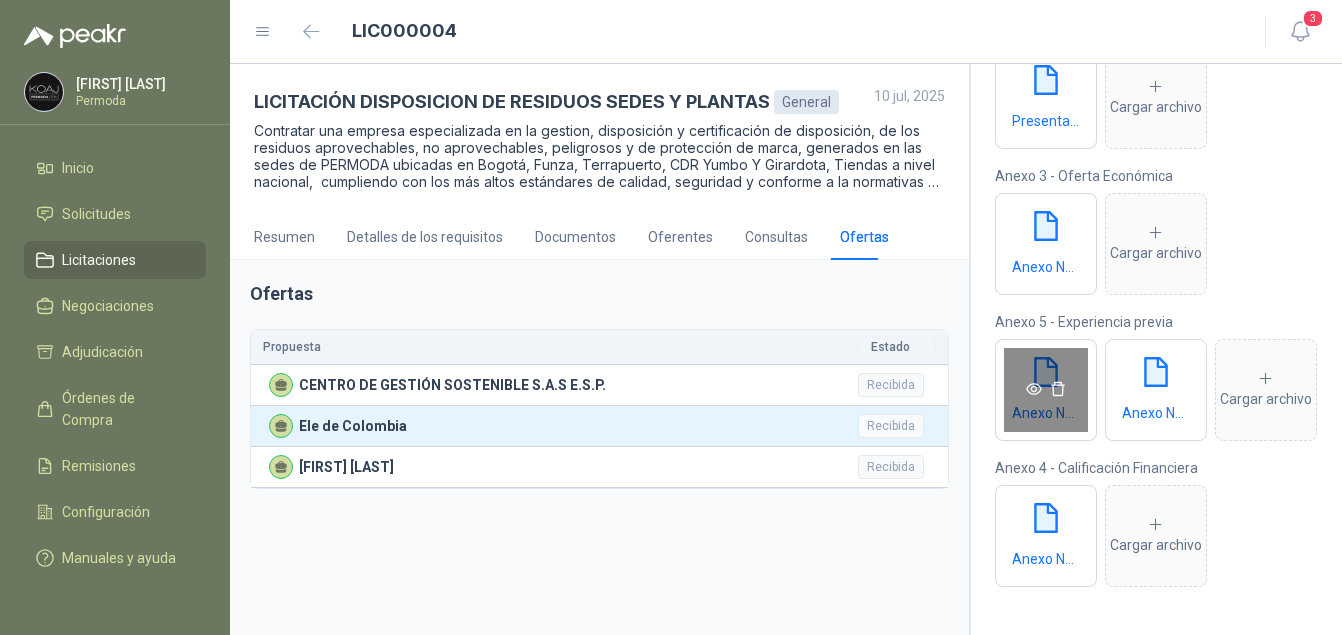 click 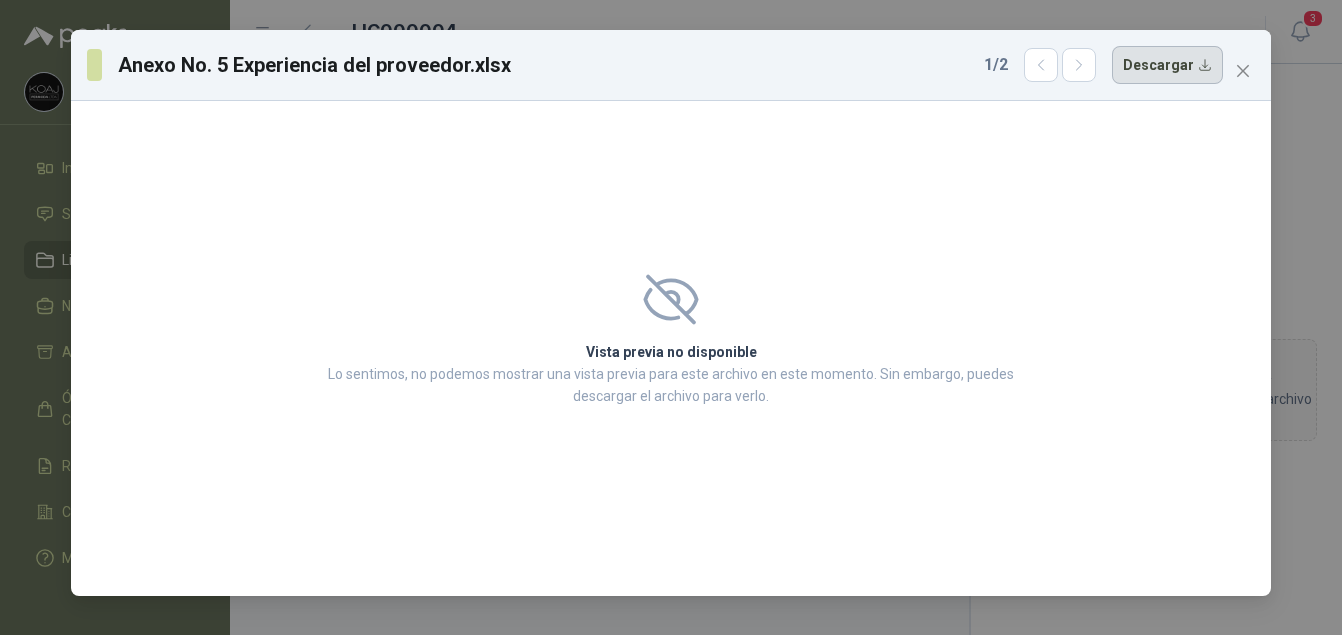 click on "Descargar" at bounding box center [1167, 65] 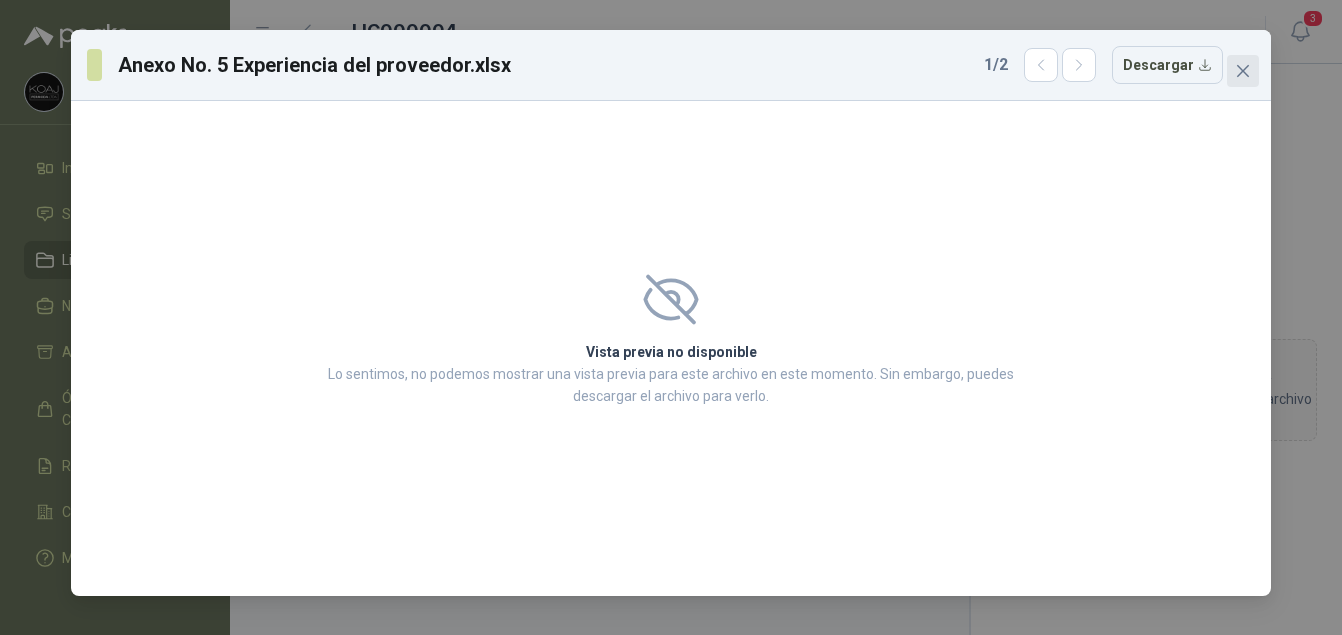 click 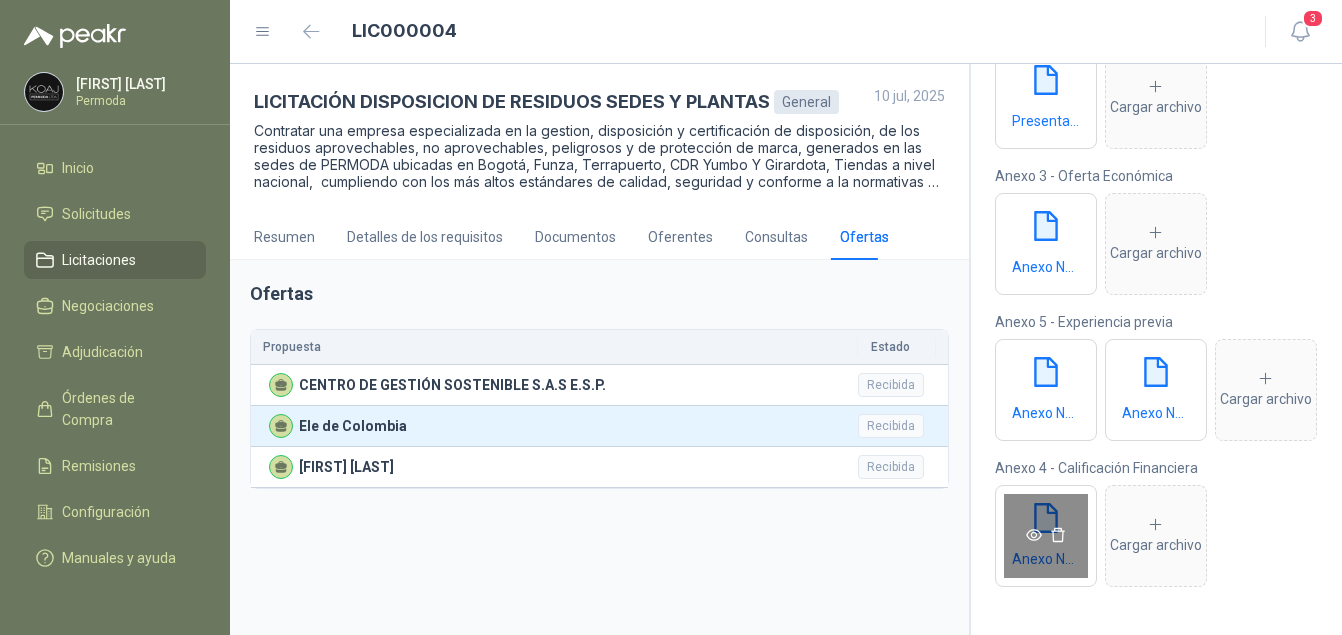 click 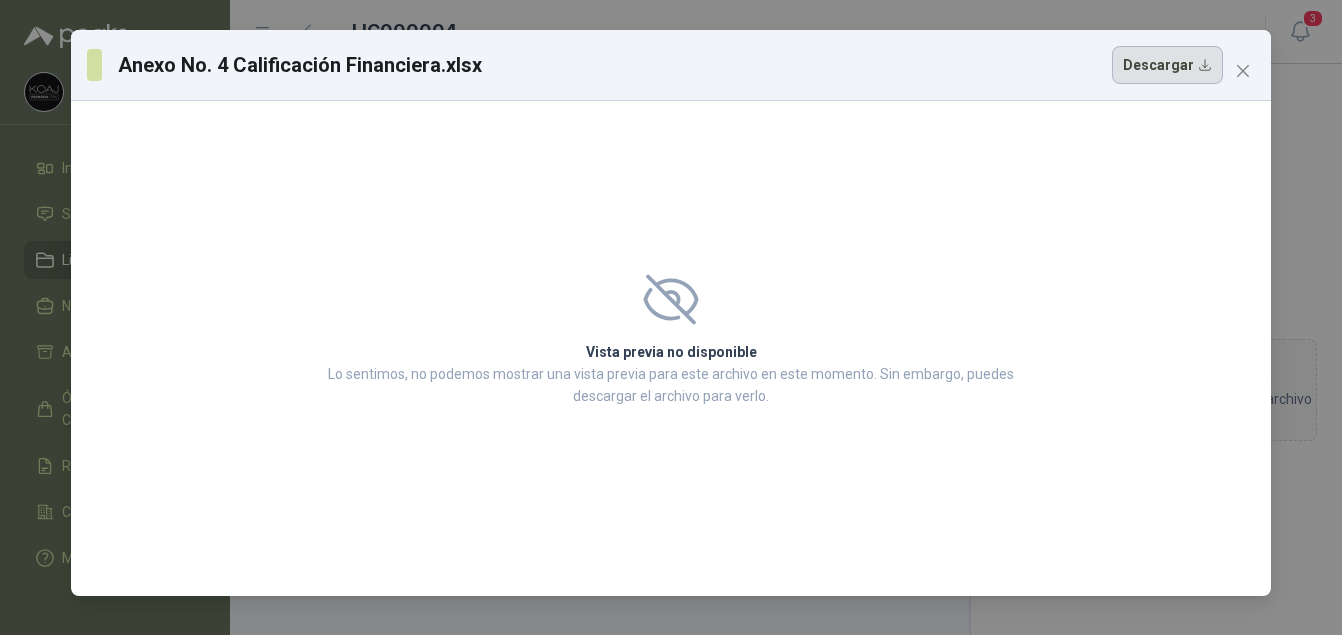 click on "Descargar" at bounding box center (1167, 65) 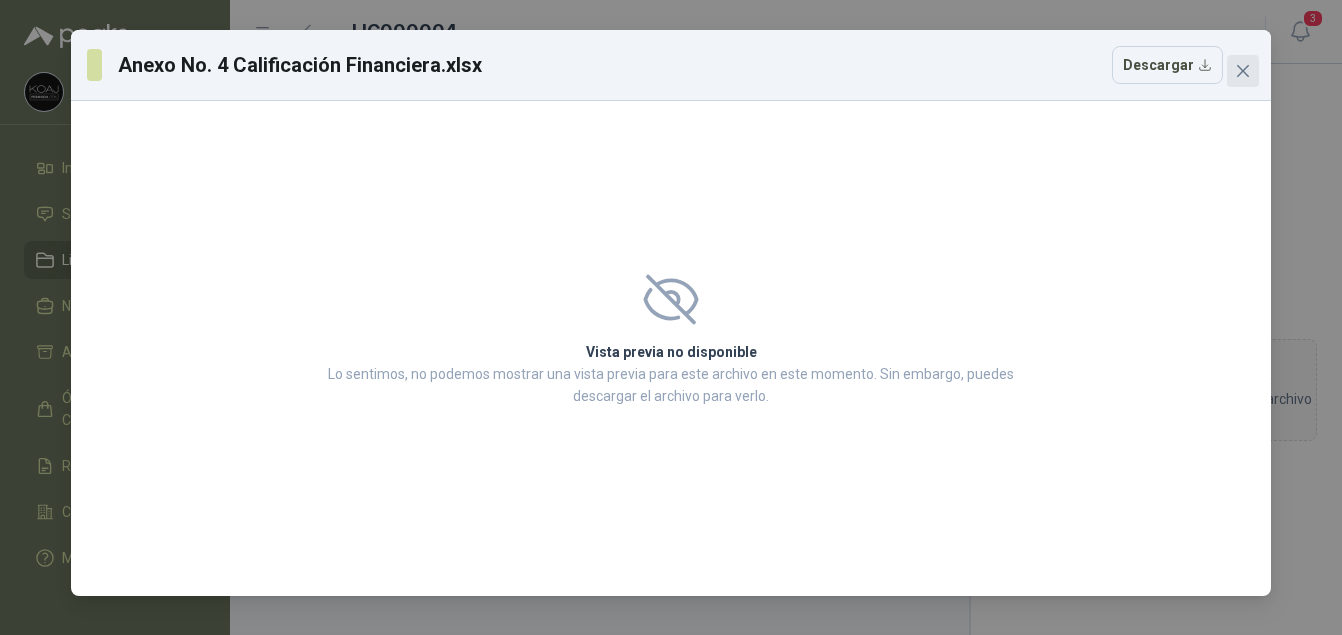 click at bounding box center [1243, 71] 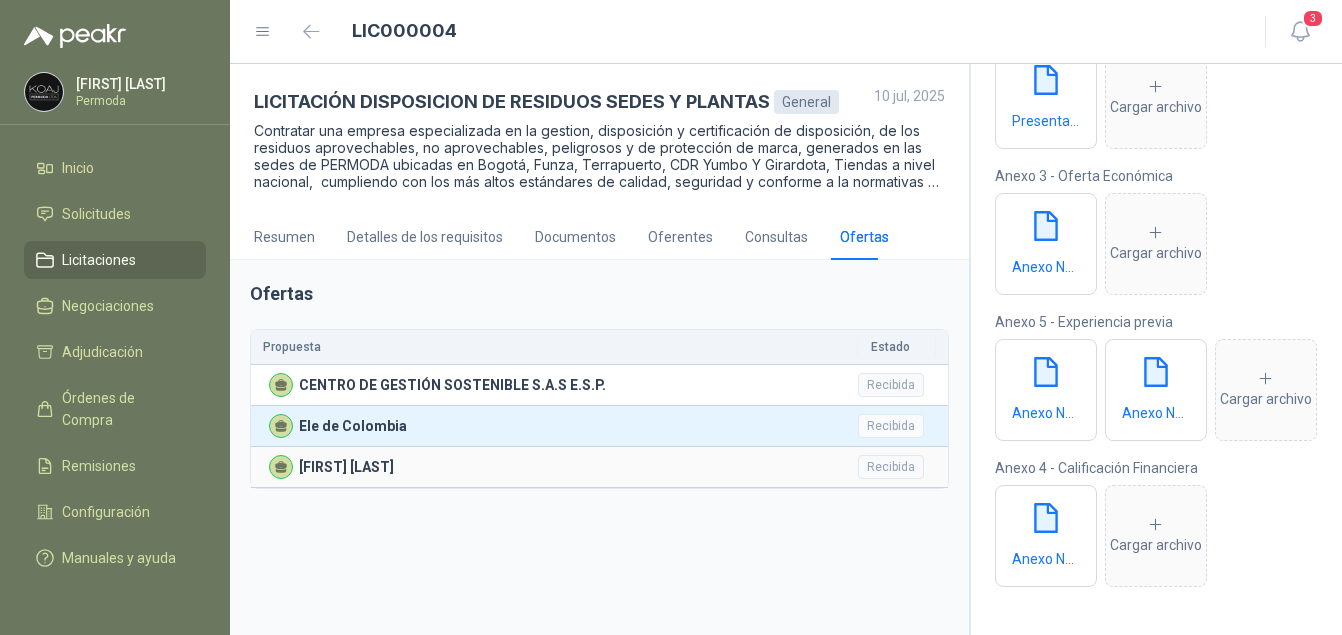 click on "[FIRST] [LAST]" at bounding box center (346, 467) 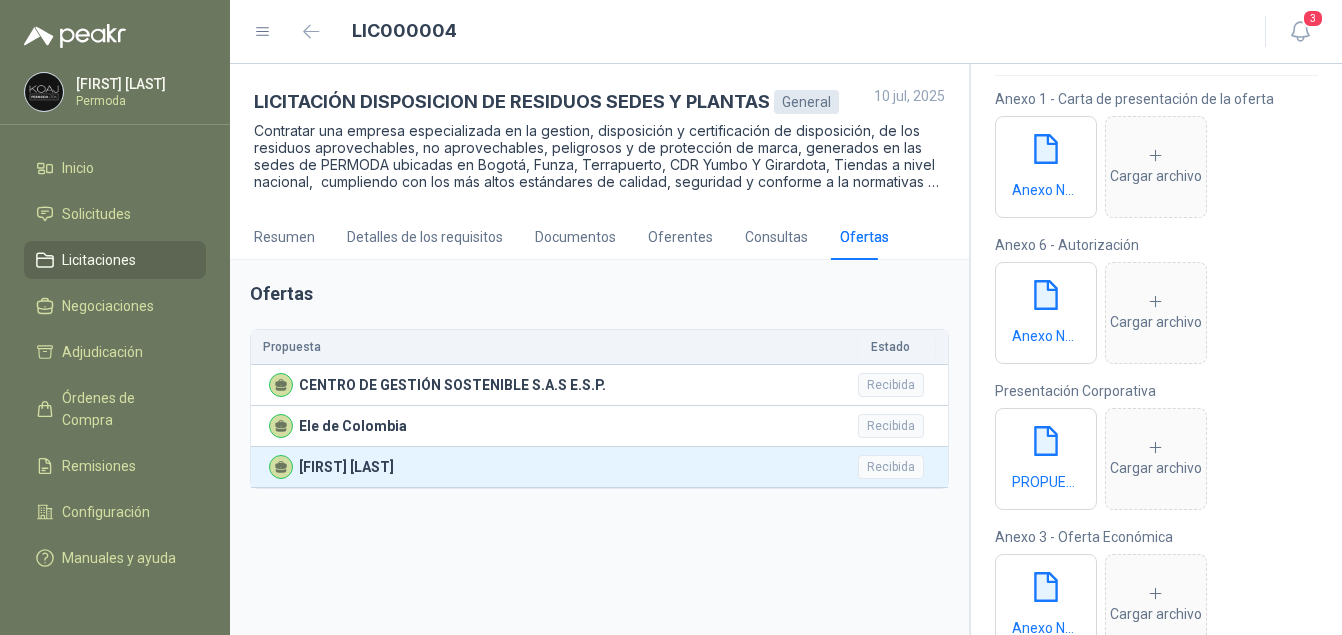 scroll, scrollTop: 0, scrollLeft: 0, axis: both 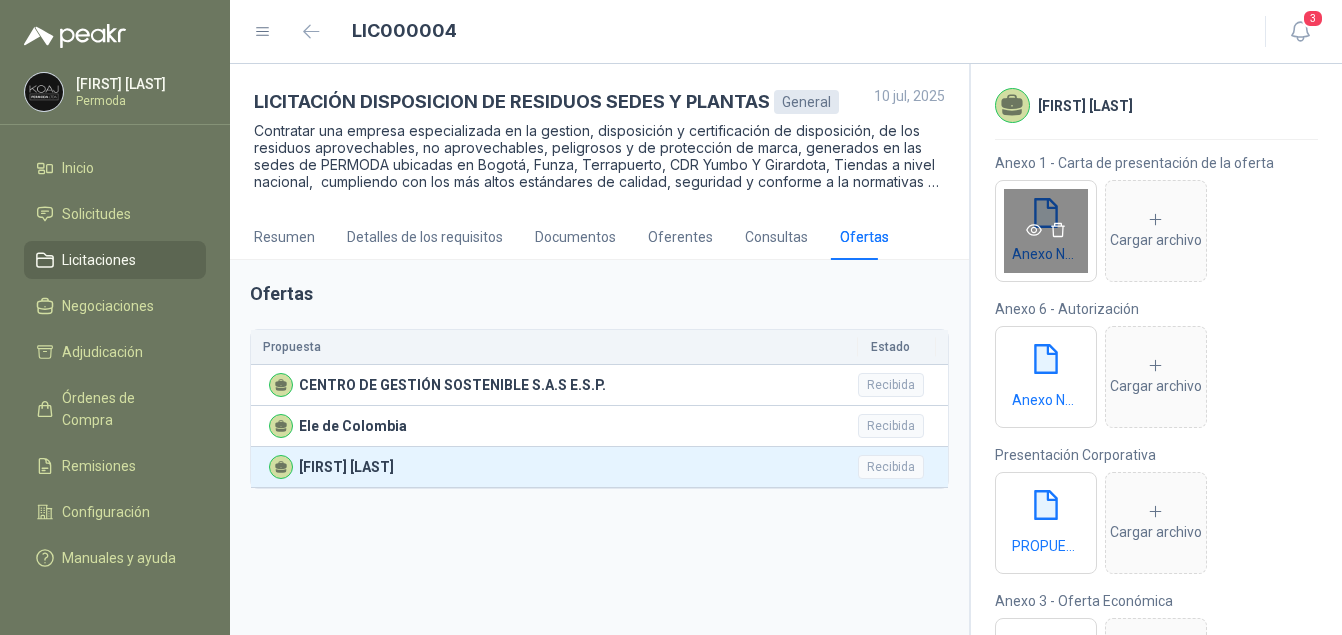 click 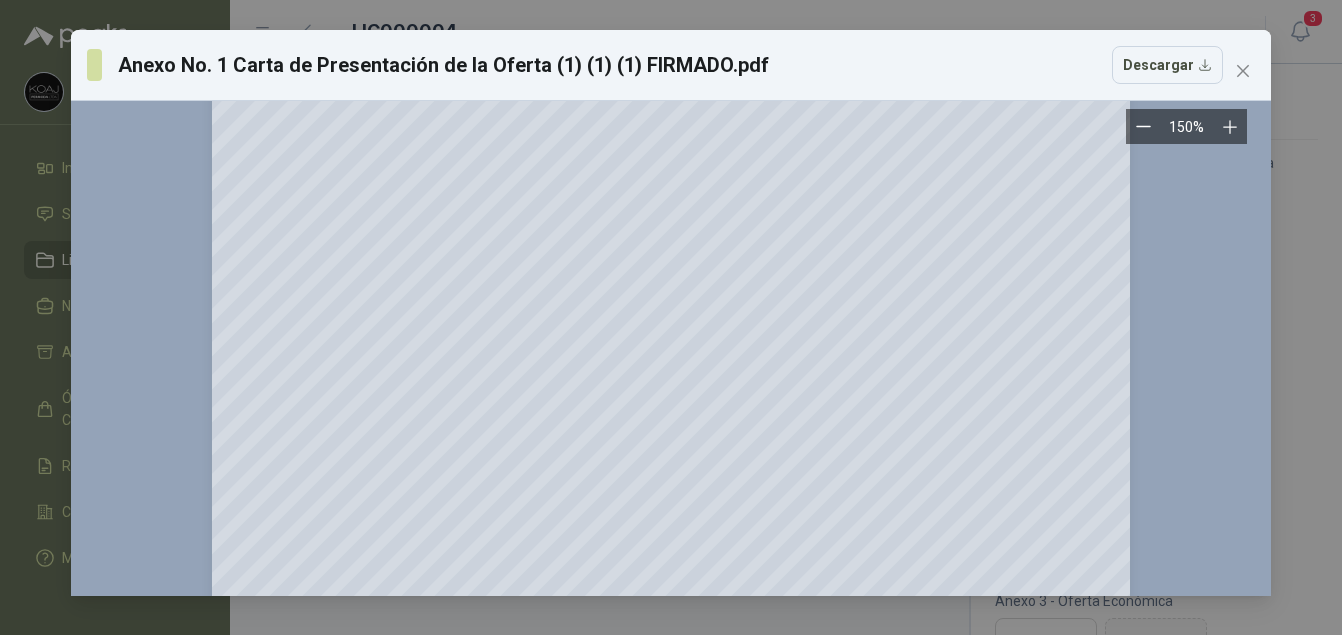 scroll, scrollTop: 1133, scrollLeft: 0, axis: vertical 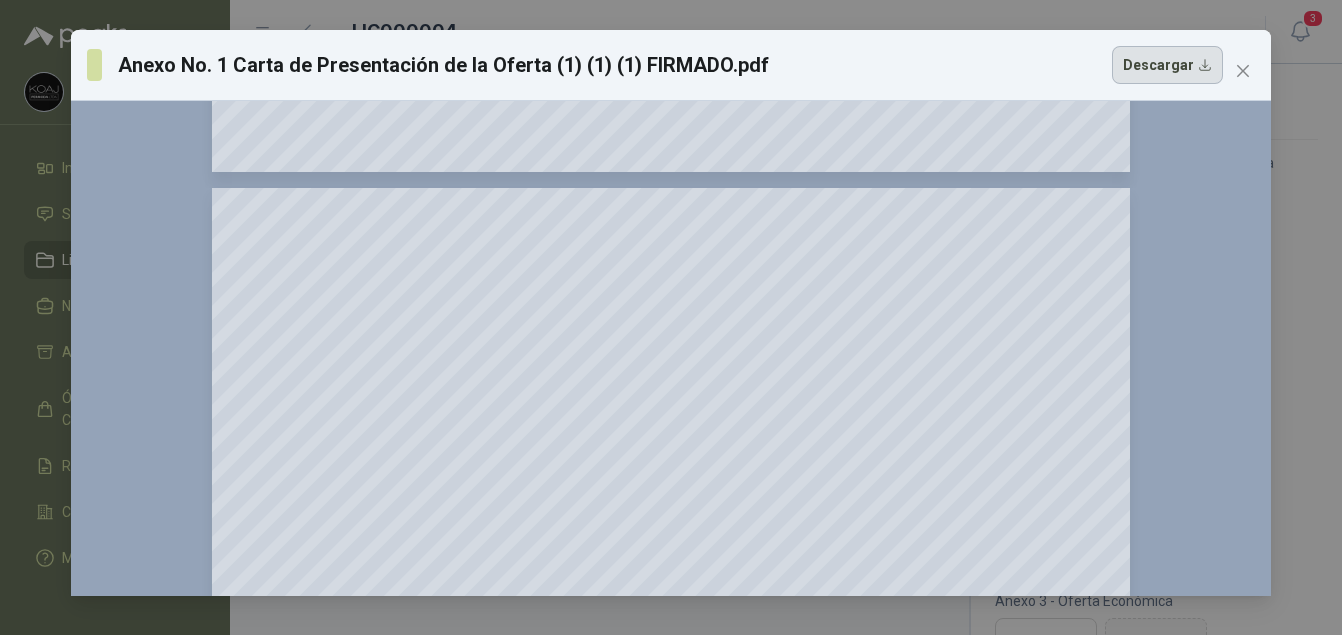 click on "Descargar" at bounding box center [1167, 65] 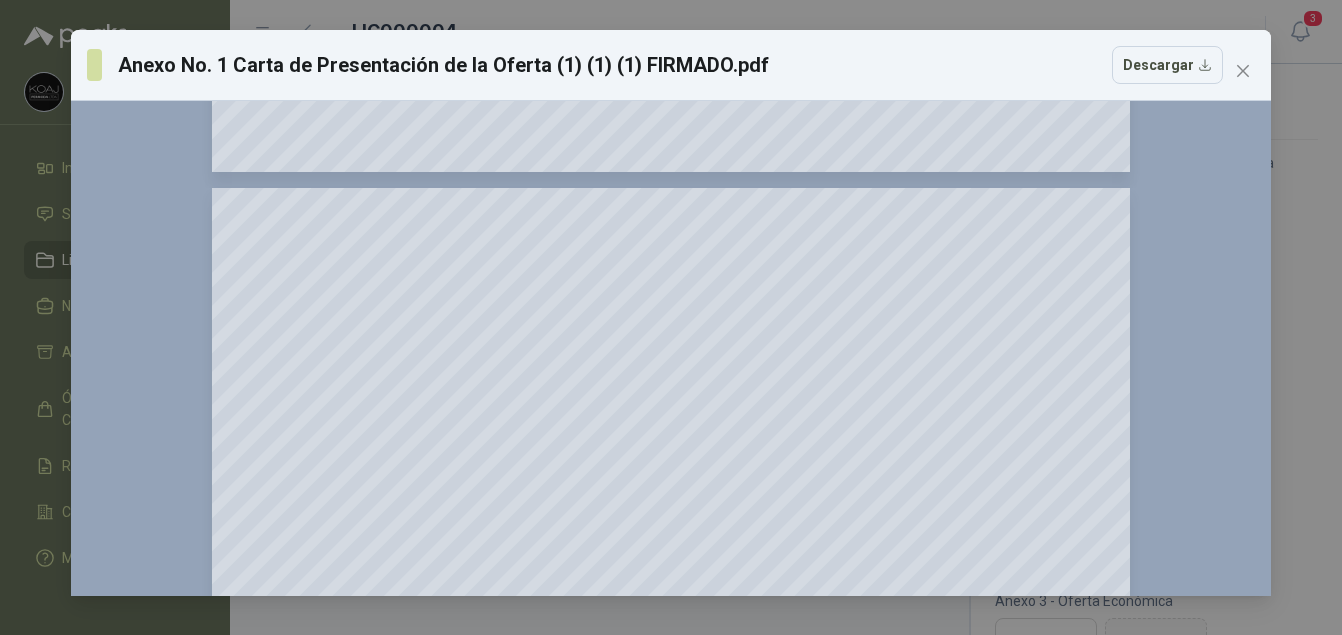type 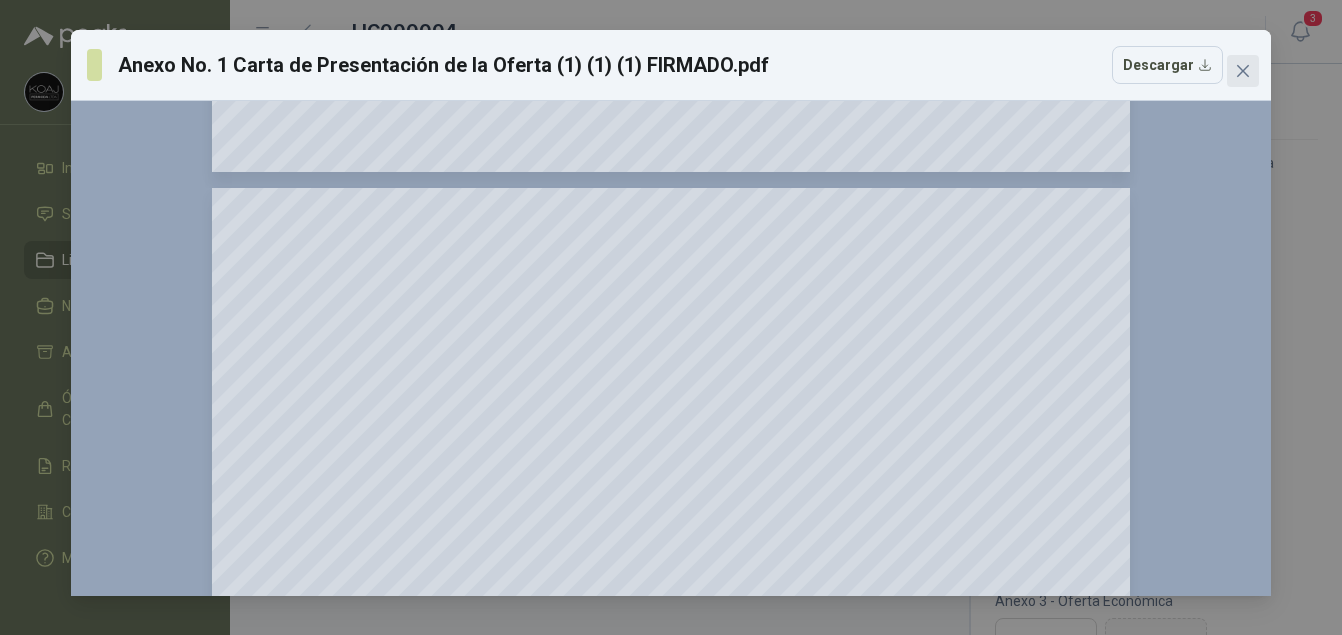 click 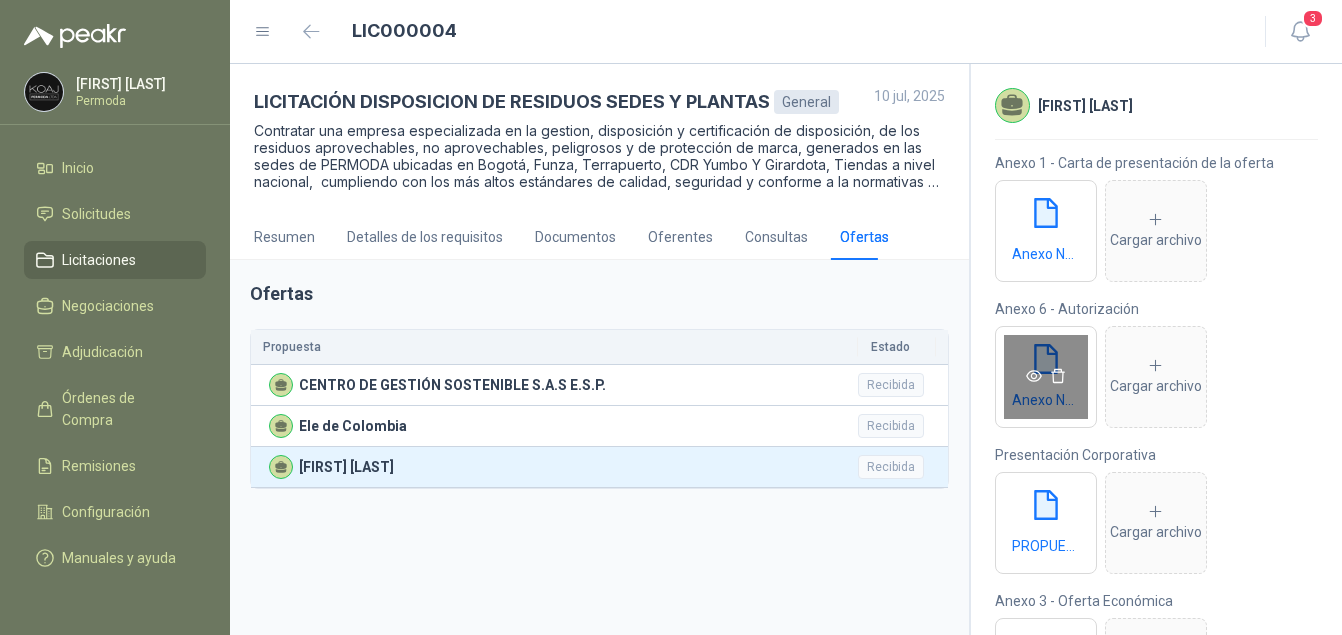click 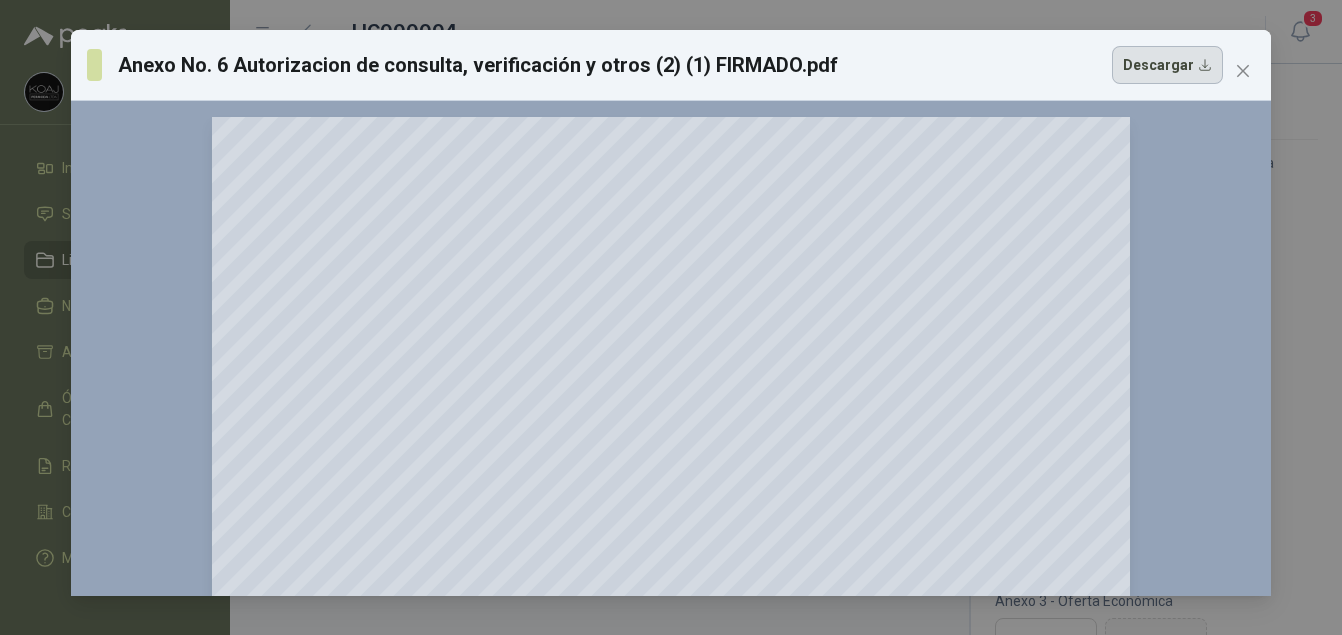 click on "Descargar" at bounding box center [1167, 65] 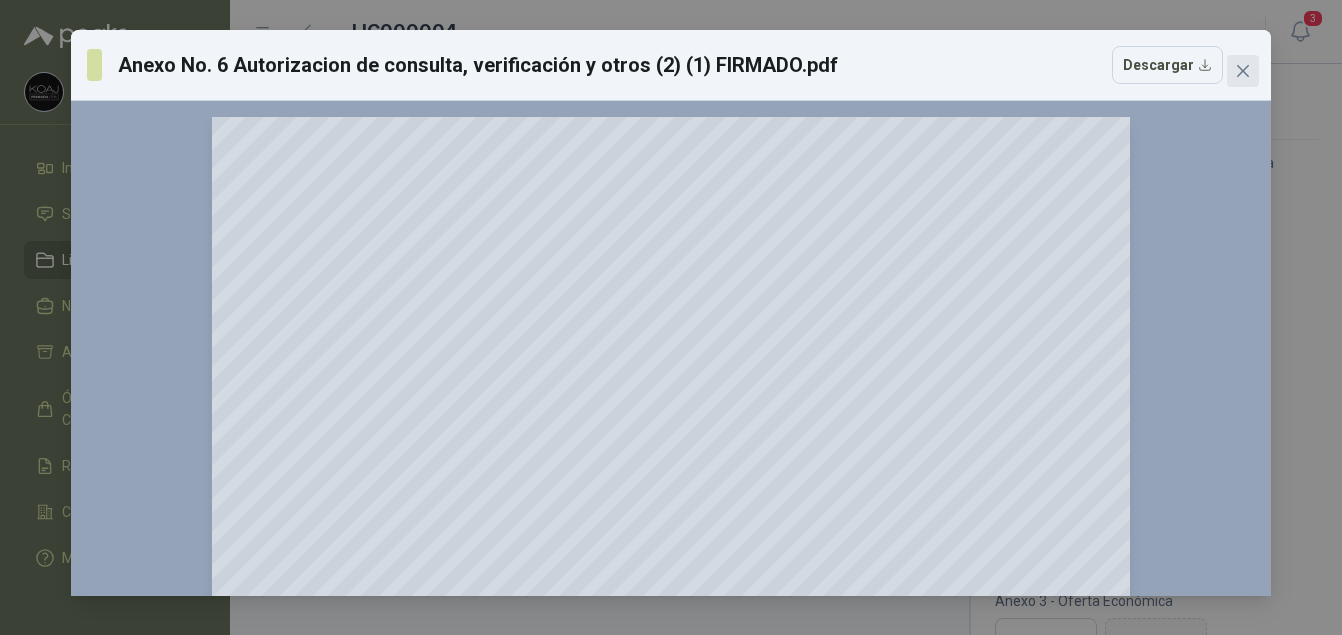 click 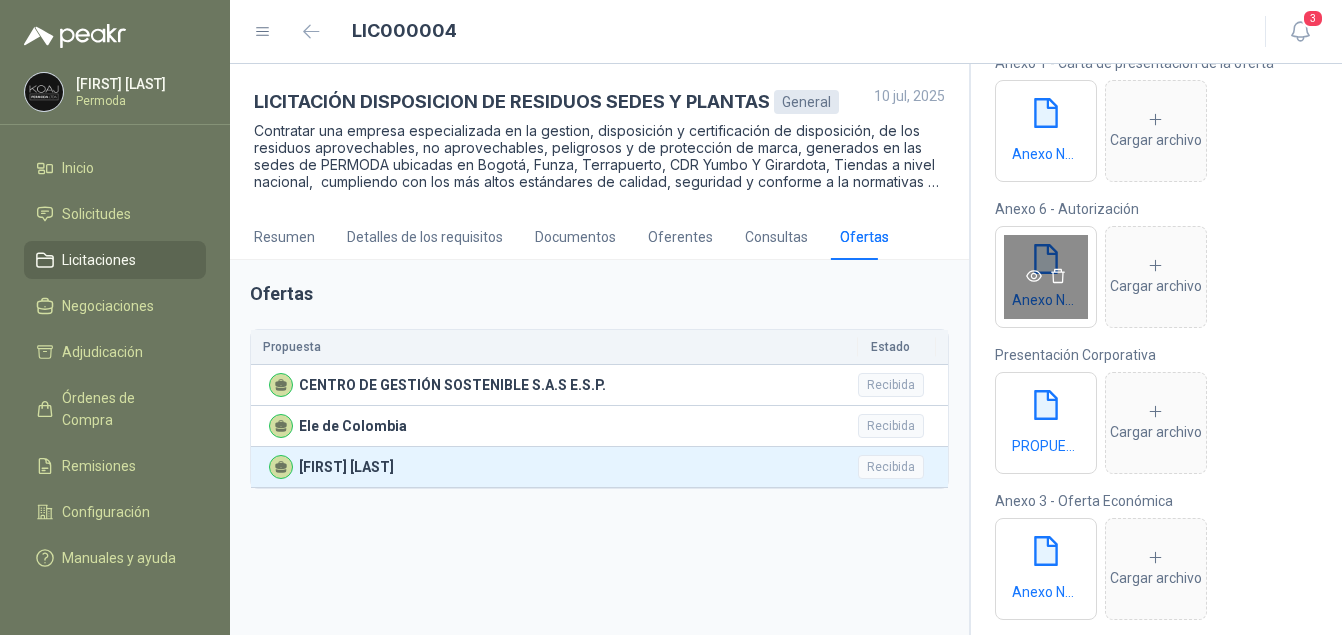 scroll, scrollTop: 200, scrollLeft: 0, axis: vertical 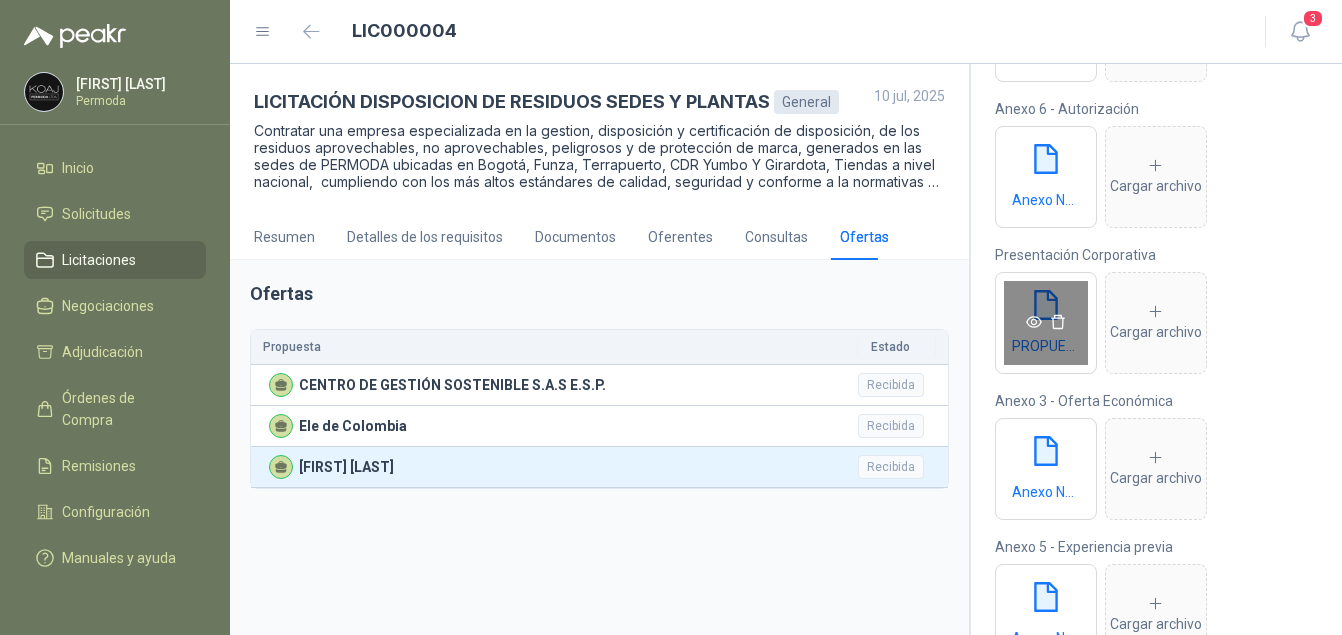 click 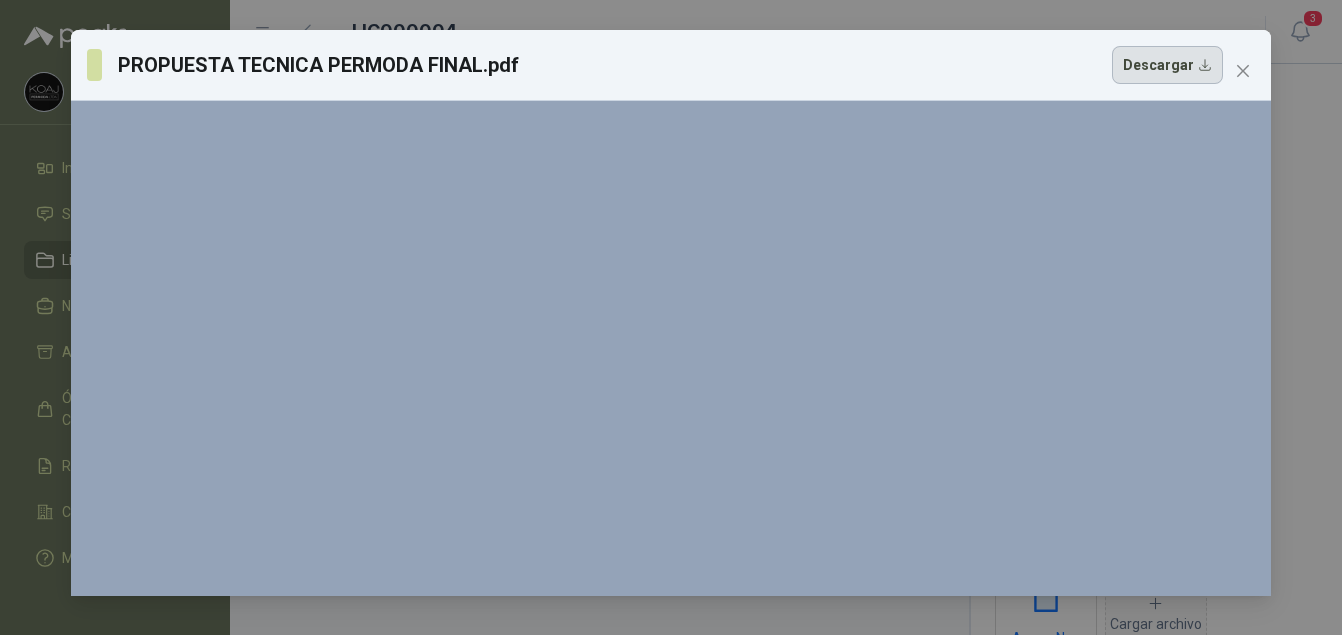 click on "Descargar" at bounding box center (1167, 65) 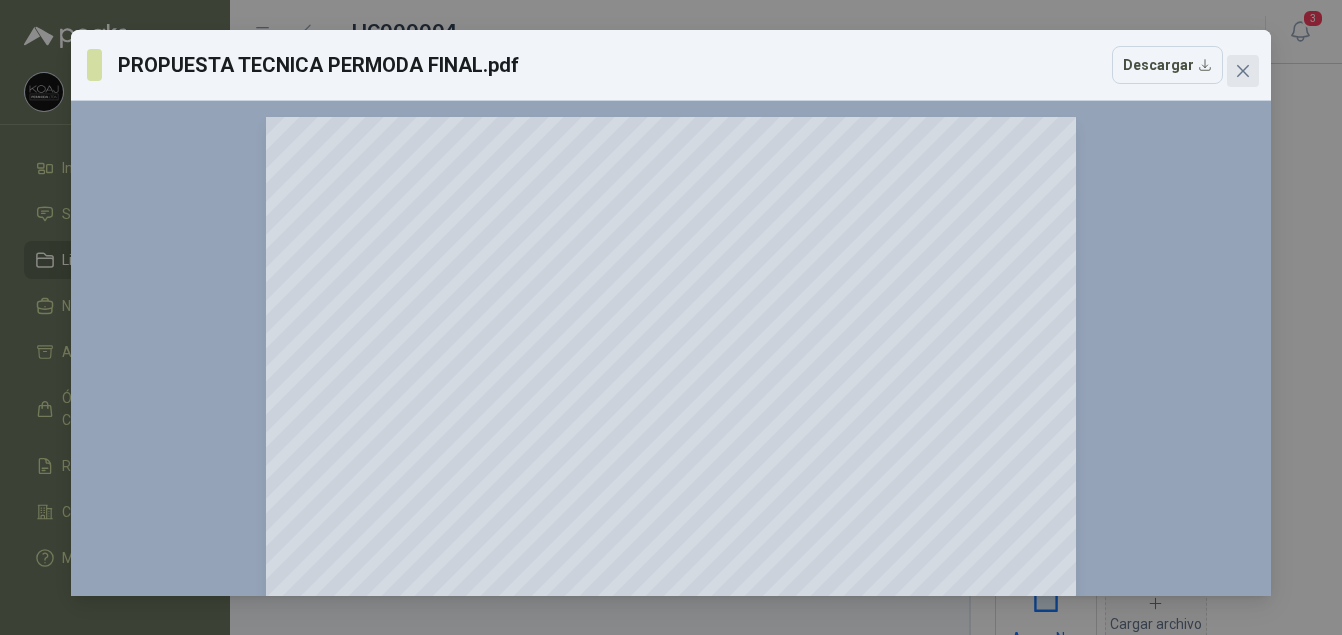 click 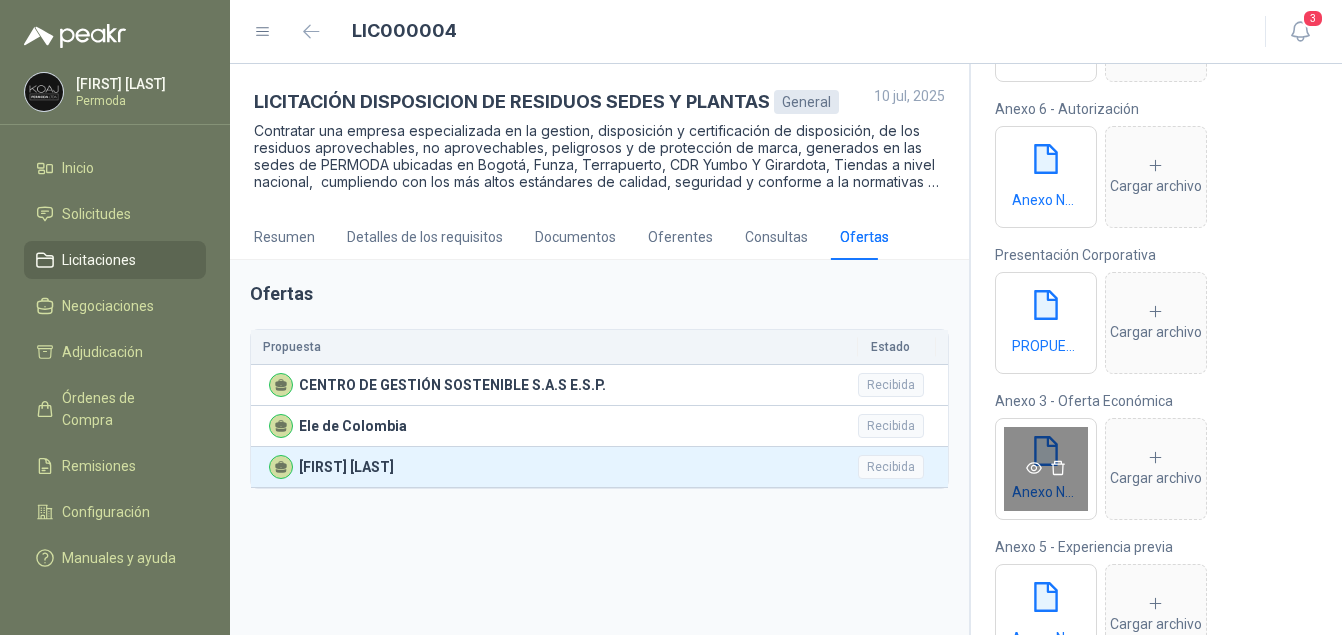click 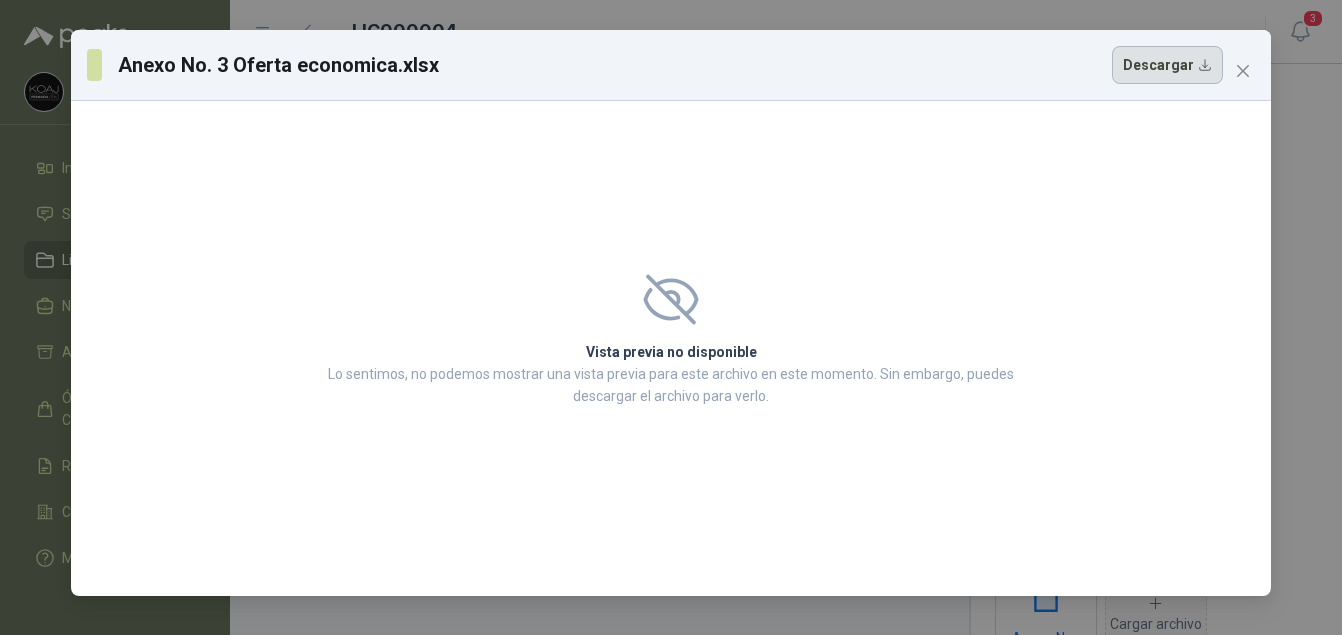 click on "Descargar" at bounding box center (1167, 65) 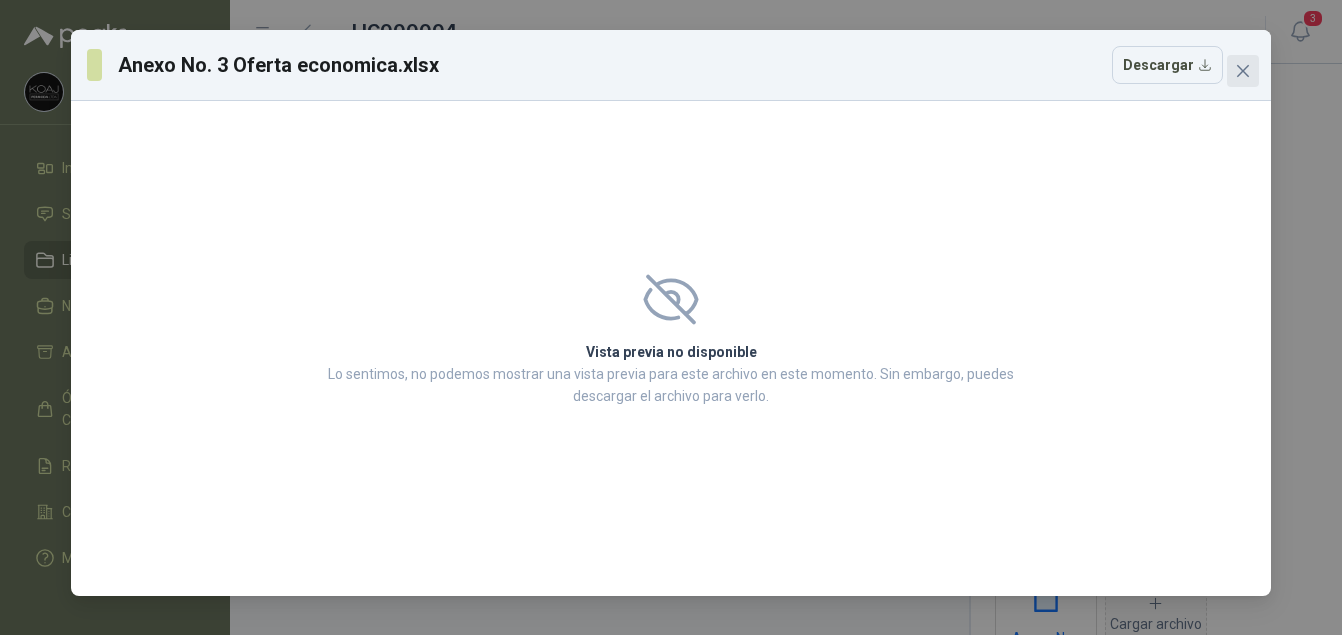 click at bounding box center (1243, 71) 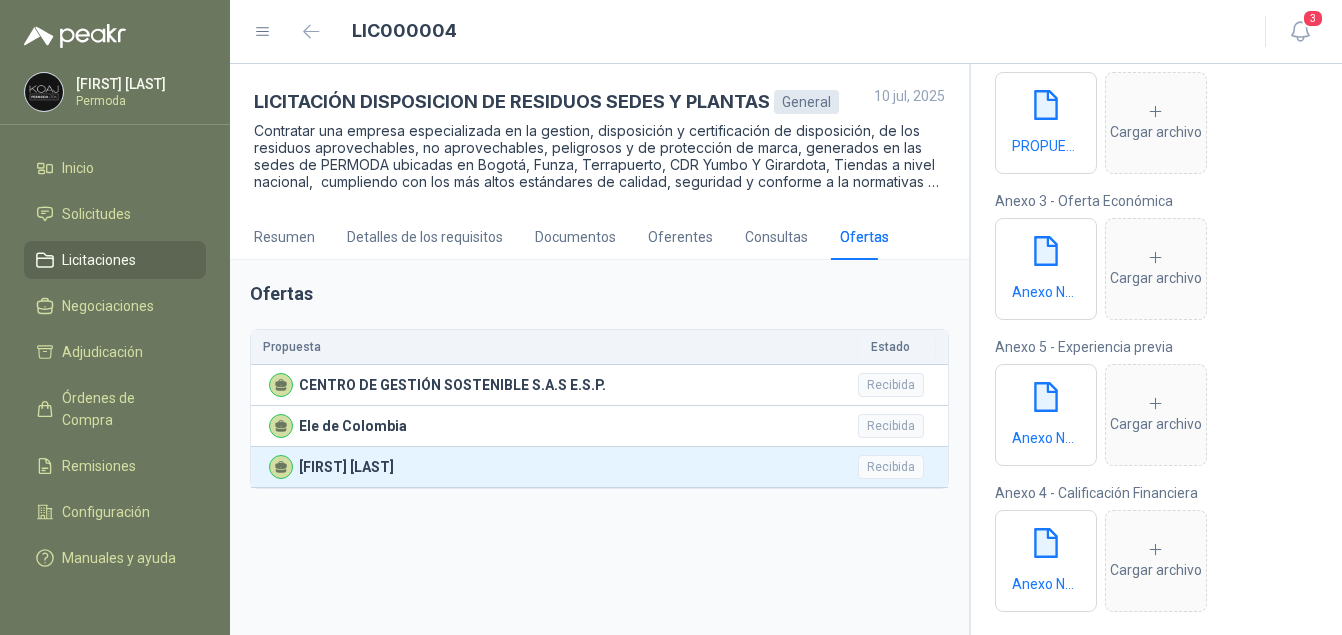scroll, scrollTop: 425, scrollLeft: 0, axis: vertical 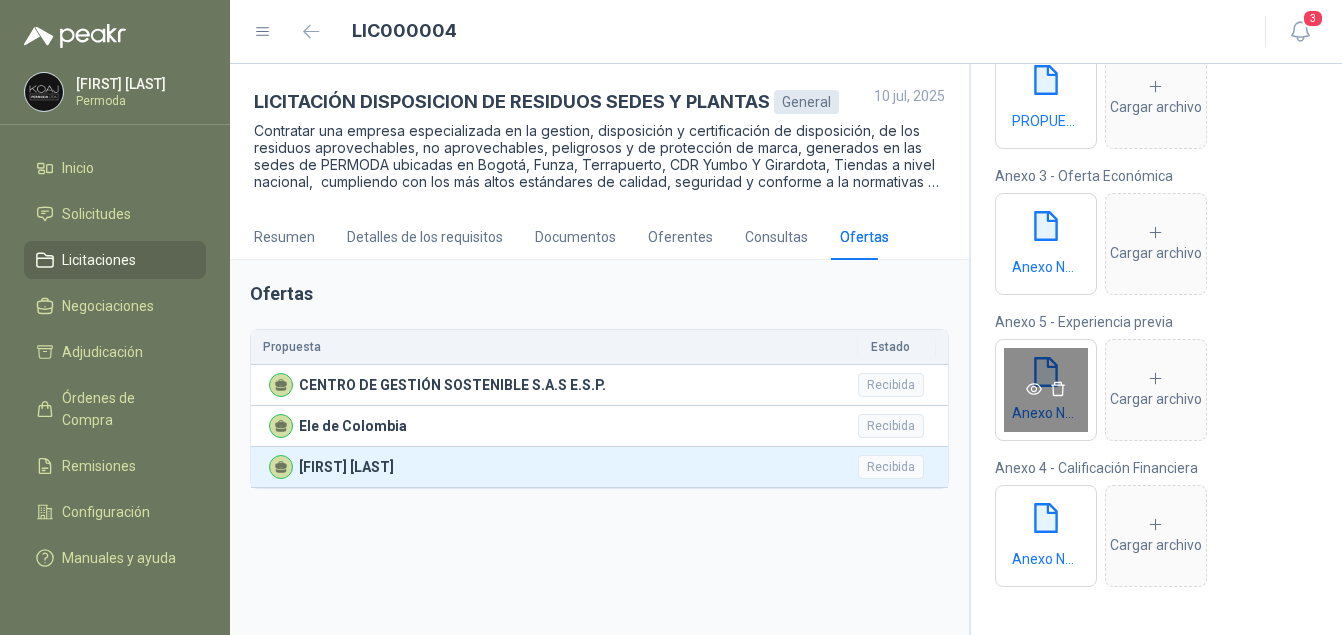 click 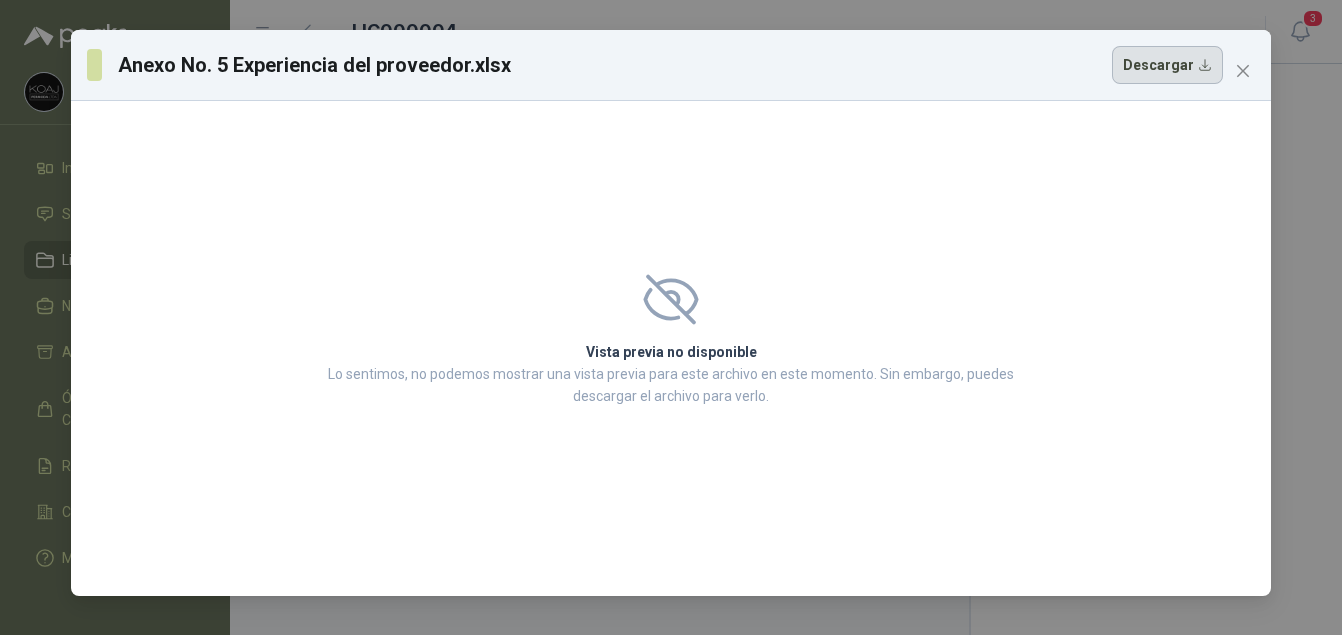 click on "Descargar" at bounding box center [1167, 65] 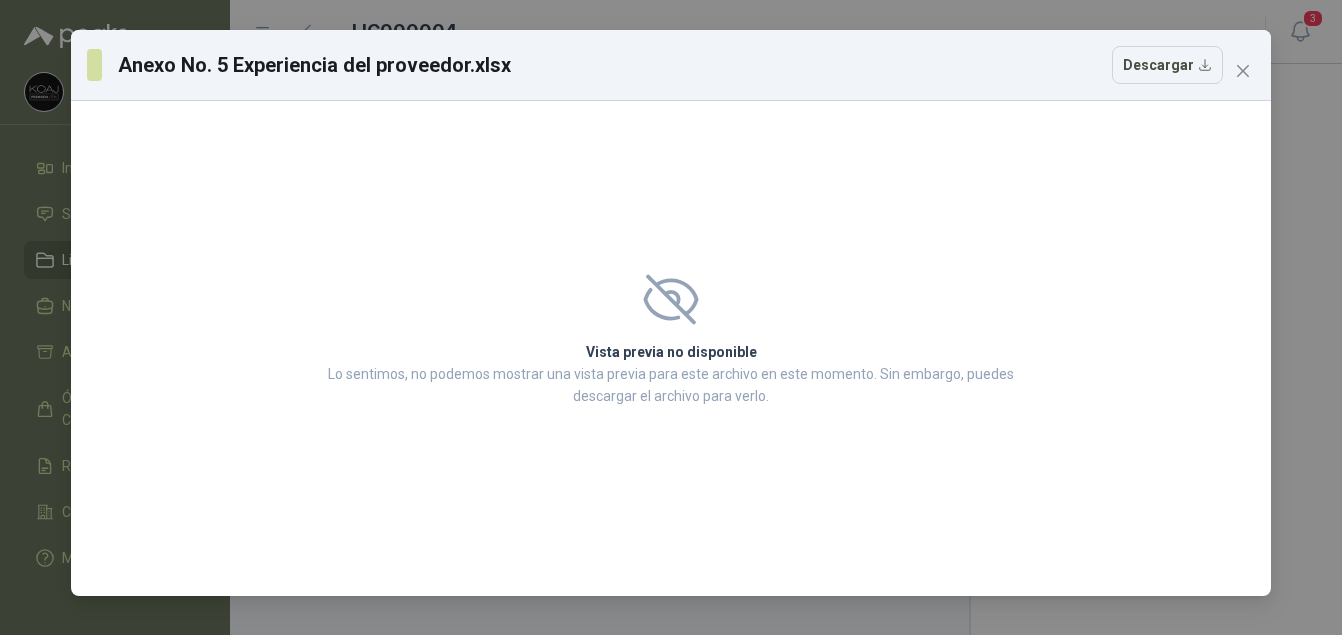 click 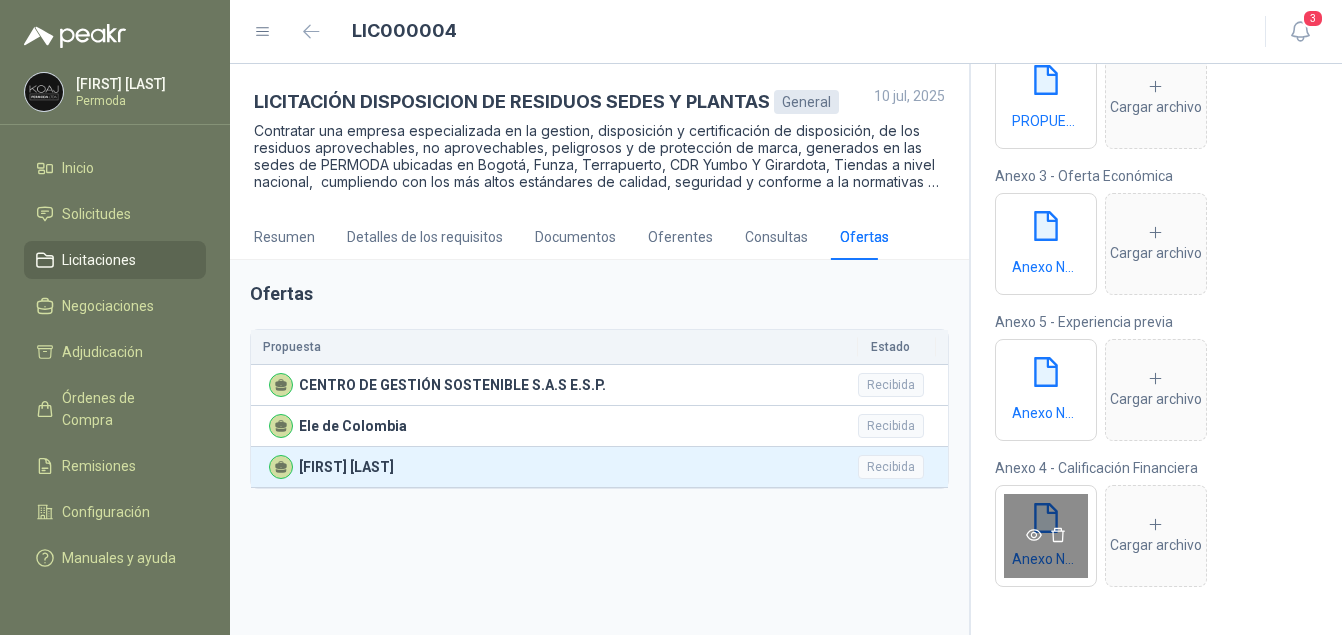 click 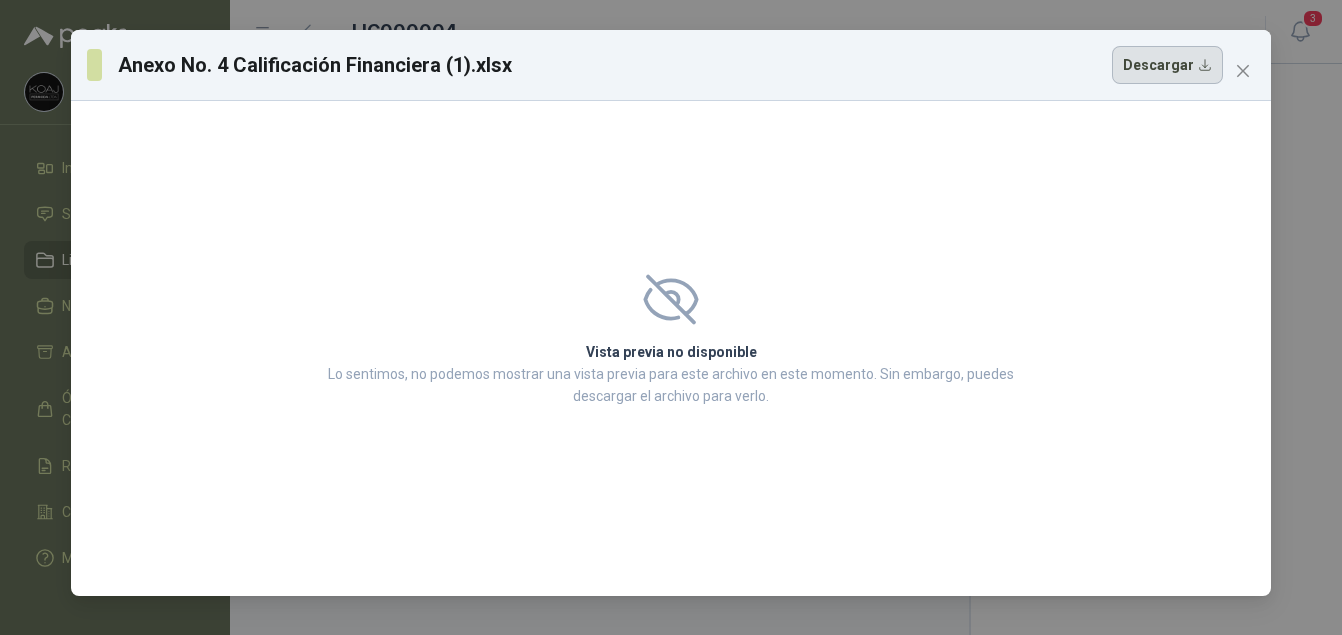 click on "Descargar" at bounding box center [1167, 65] 